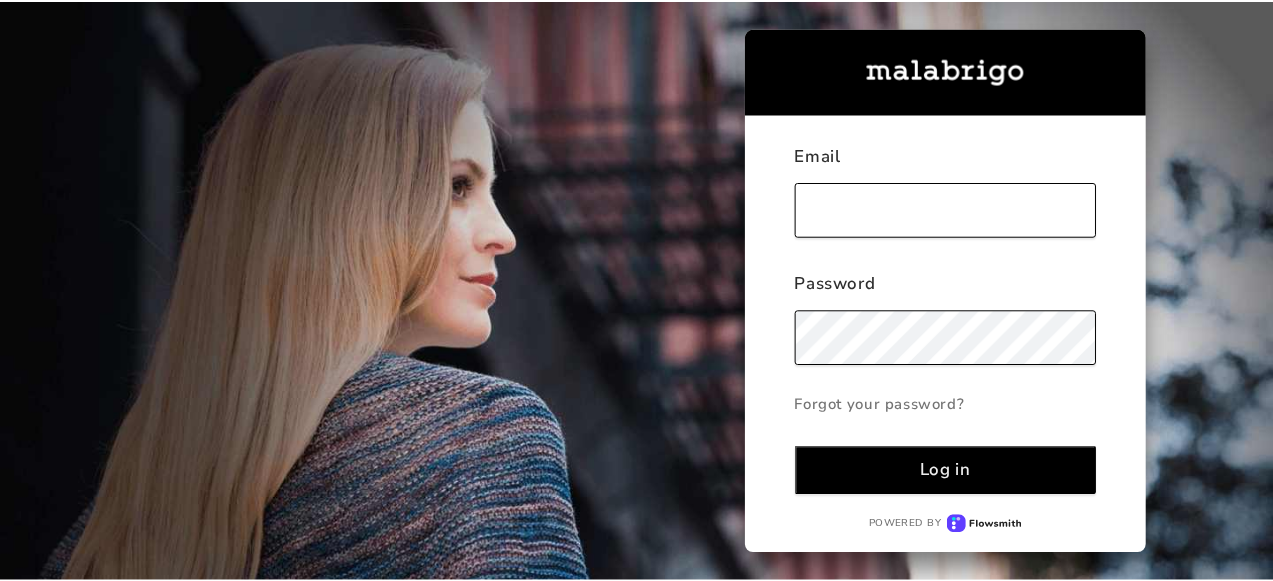 scroll, scrollTop: 0, scrollLeft: 0, axis: both 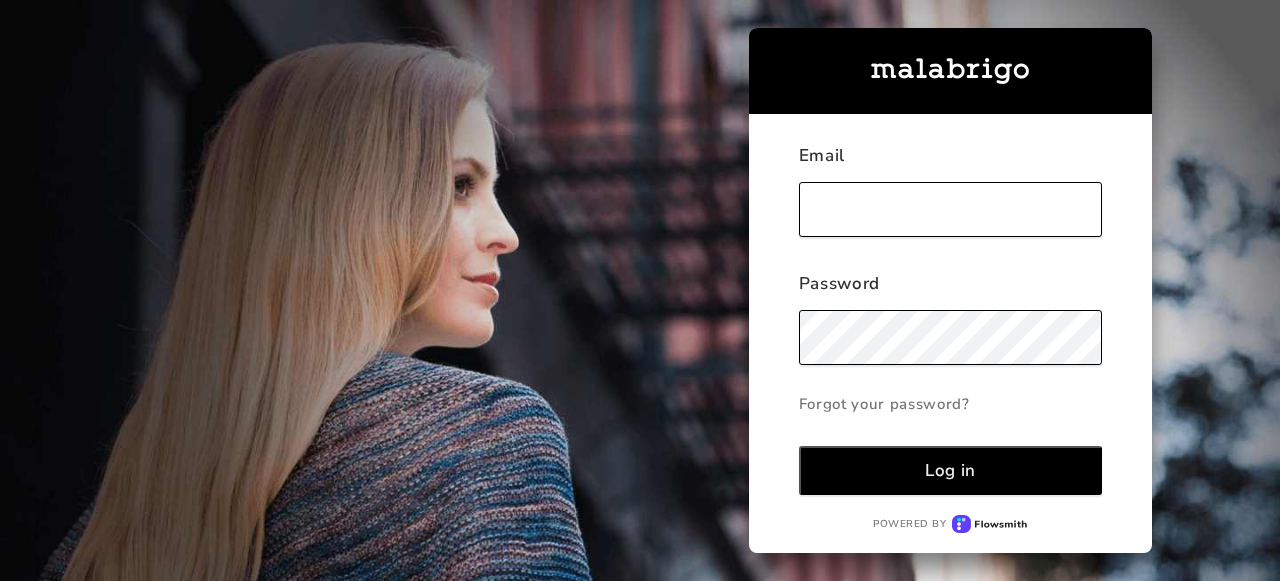 type on "[EMAIL_ADDRESS][DOMAIN_NAME]" 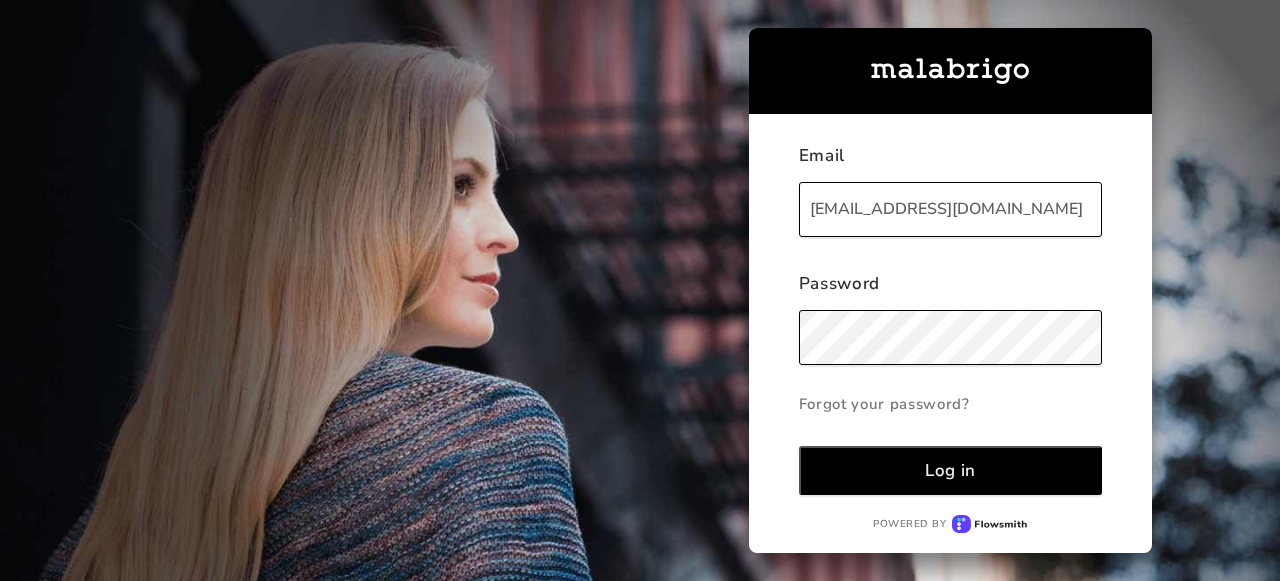 click on "Log in" at bounding box center [950, 470] 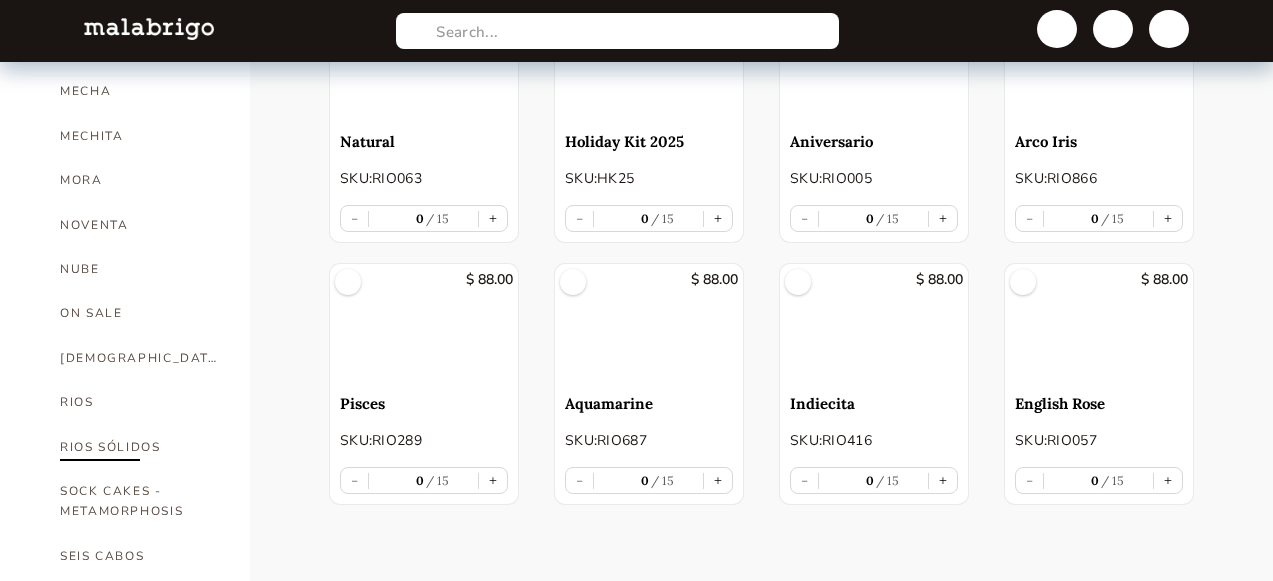 scroll, scrollTop: 878, scrollLeft: 0, axis: vertical 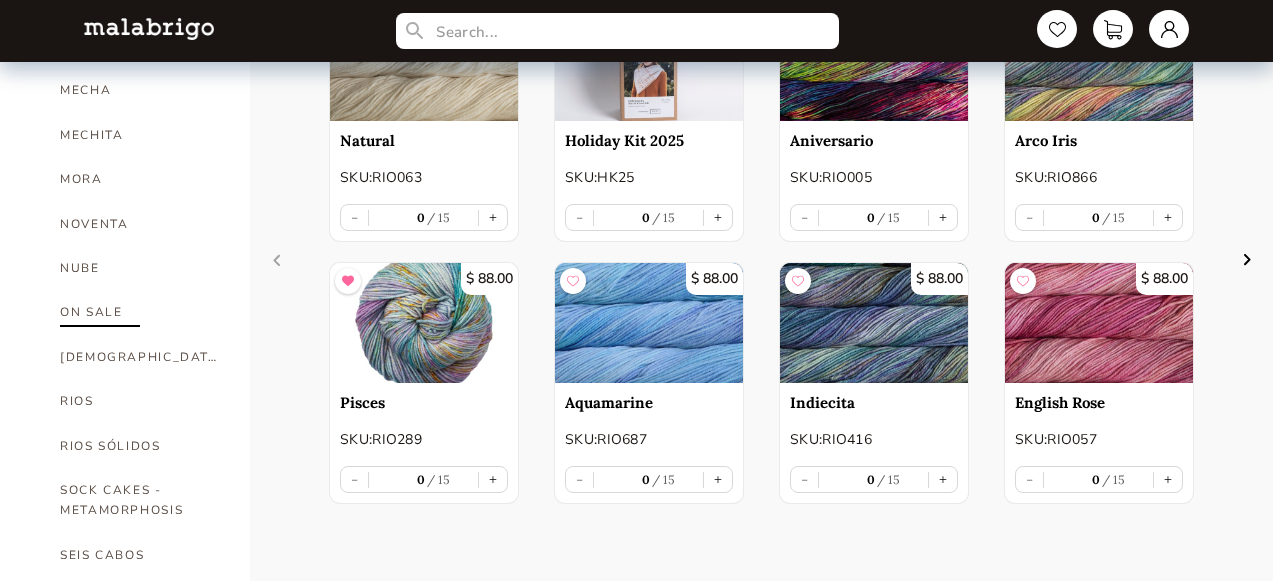 click on "ON SALE" at bounding box center (140, 312) 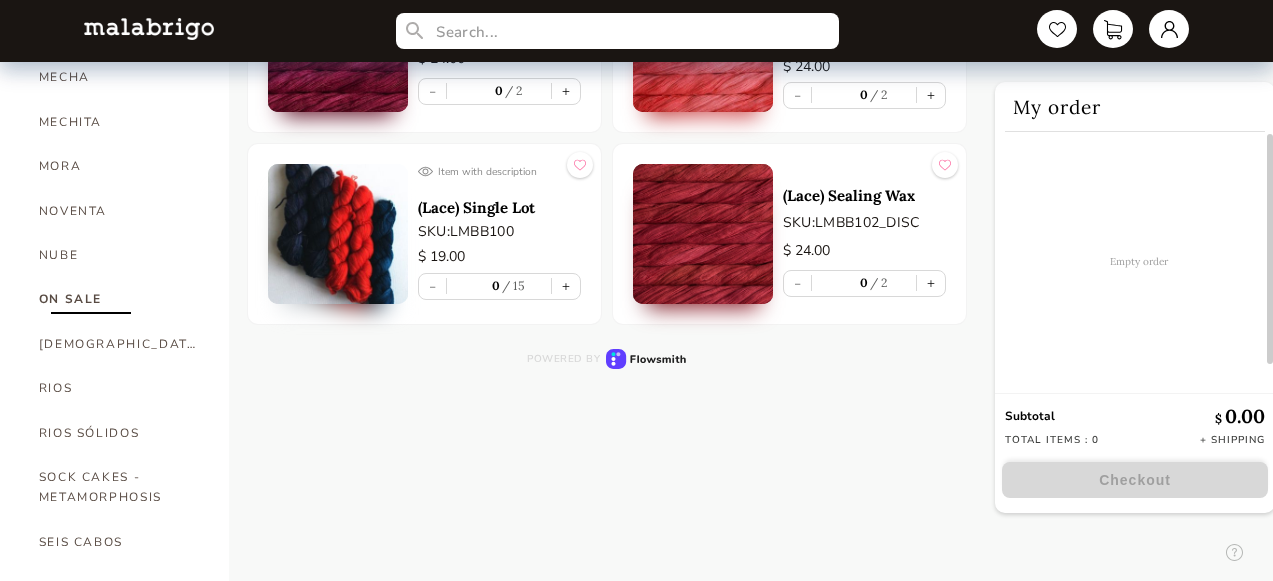 scroll, scrollTop: 938, scrollLeft: 0, axis: vertical 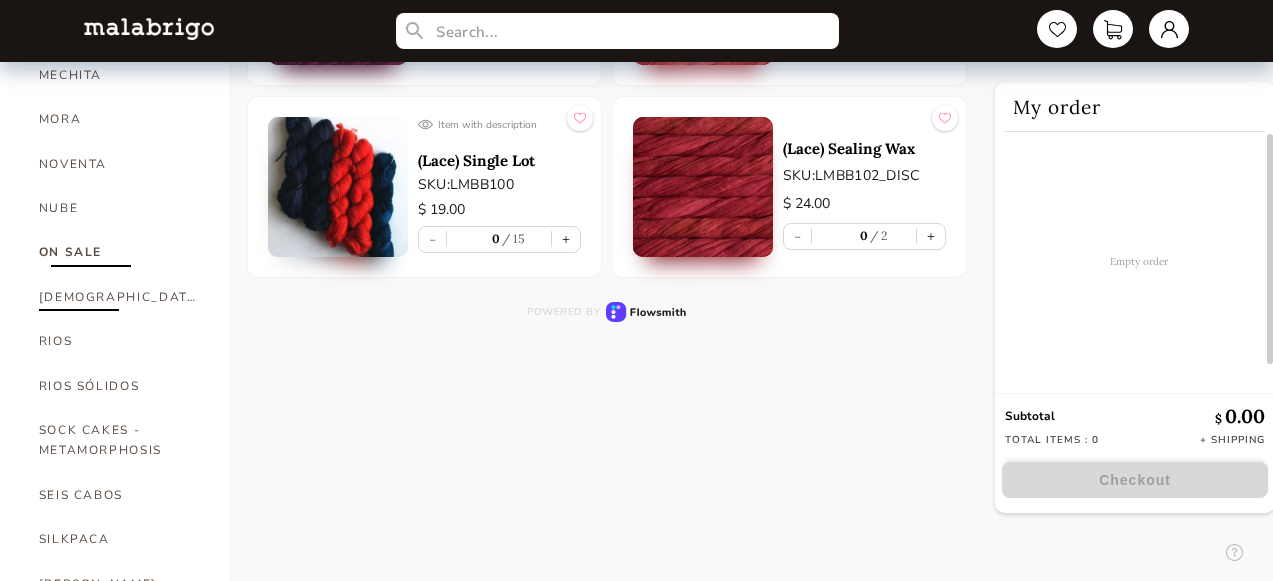click on "[DEMOGRAPHIC_DATA]" at bounding box center (119, 297) 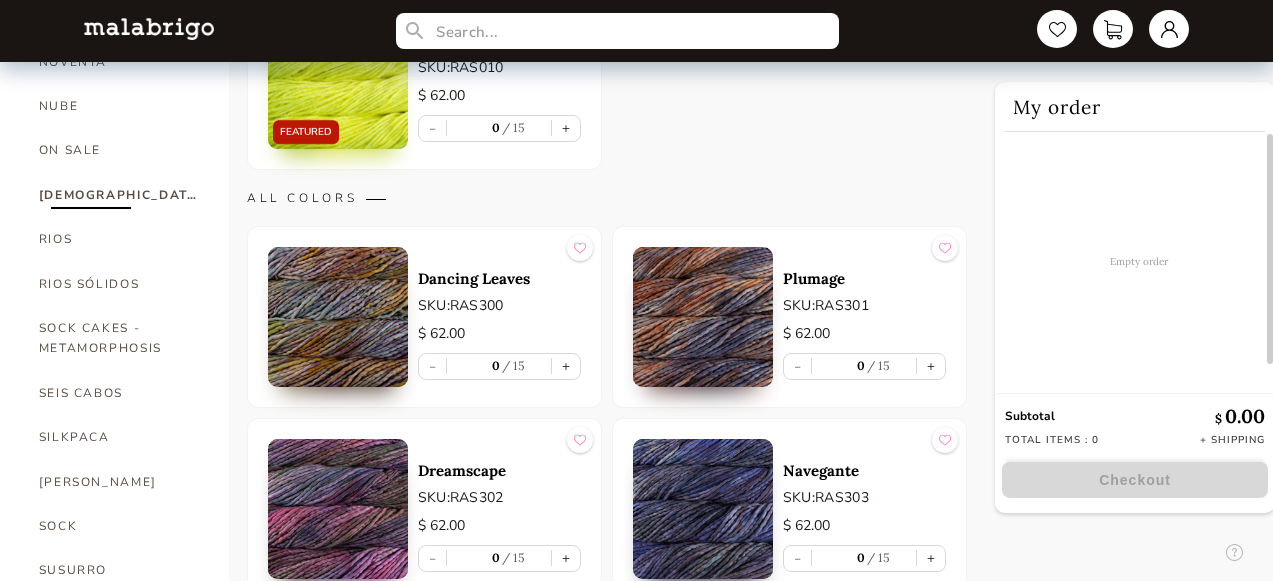 scroll, scrollTop: 1084, scrollLeft: 0, axis: vertical 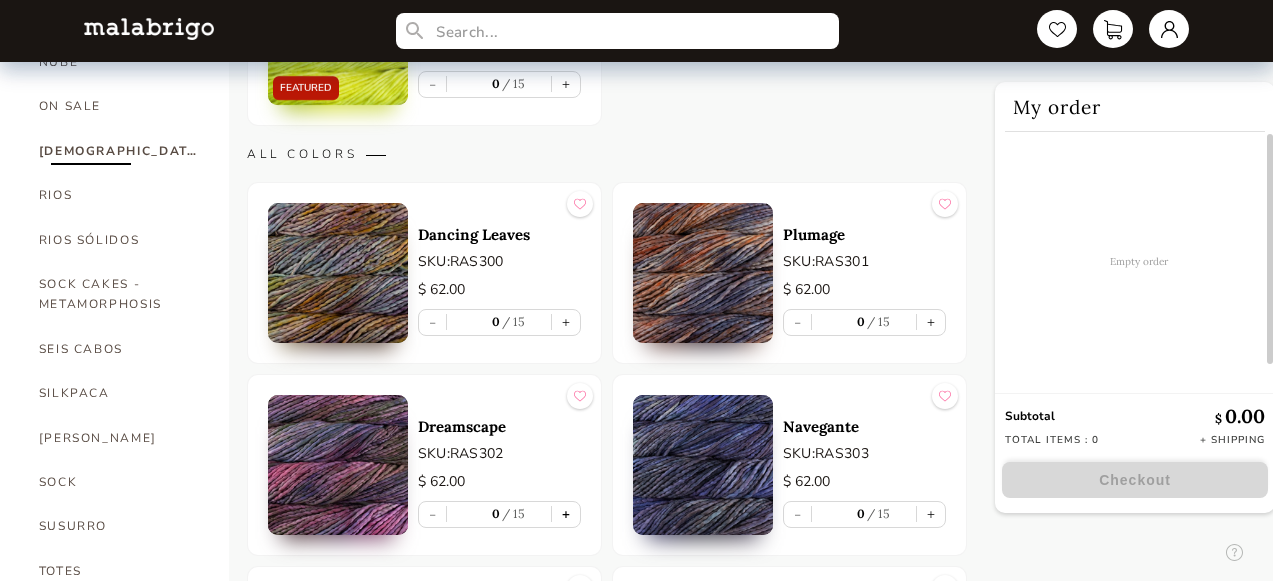 click on "+" at bounding box center [566, 514] 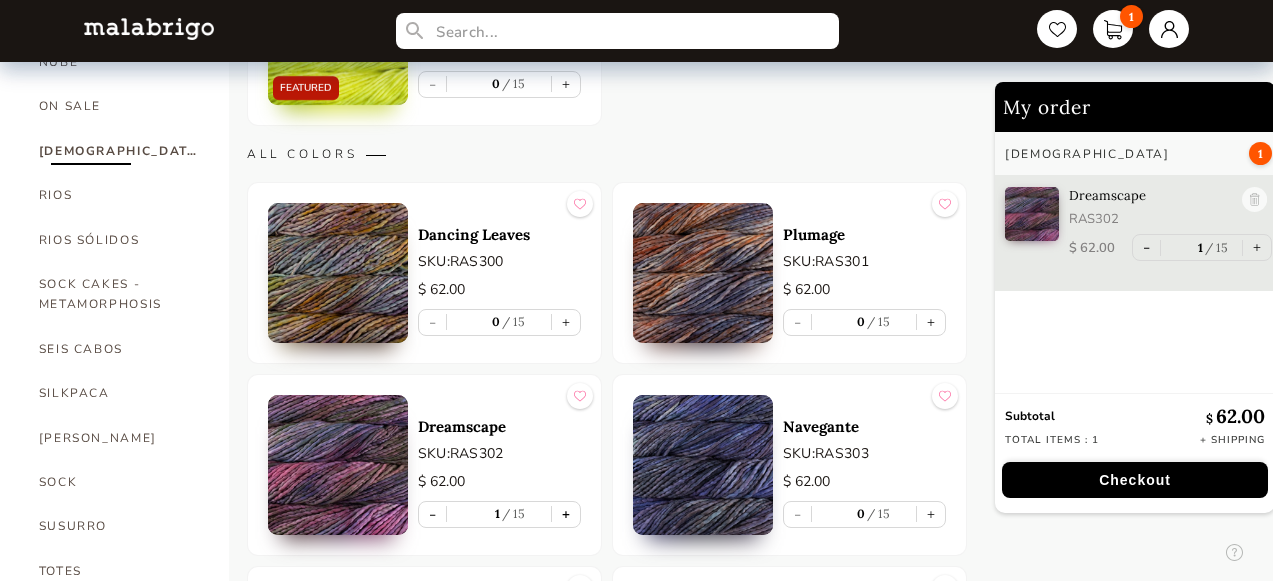 click on "+" at bounding box center [566, 514] 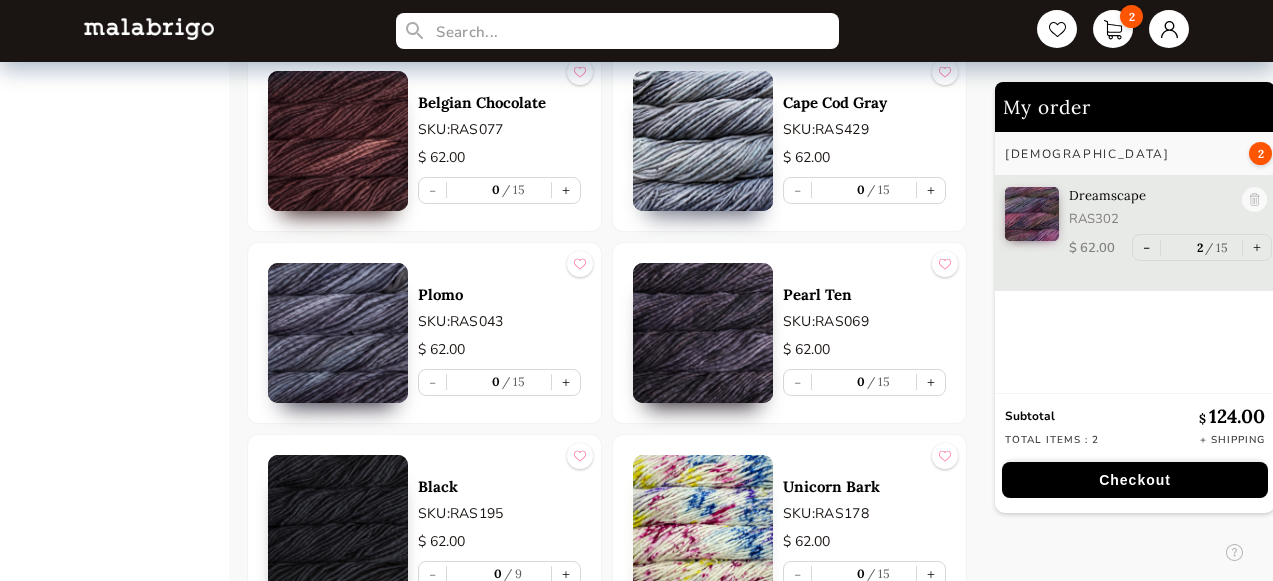 scroll, scrollTop: 8705, scrollLeft: 0, axis: vertical 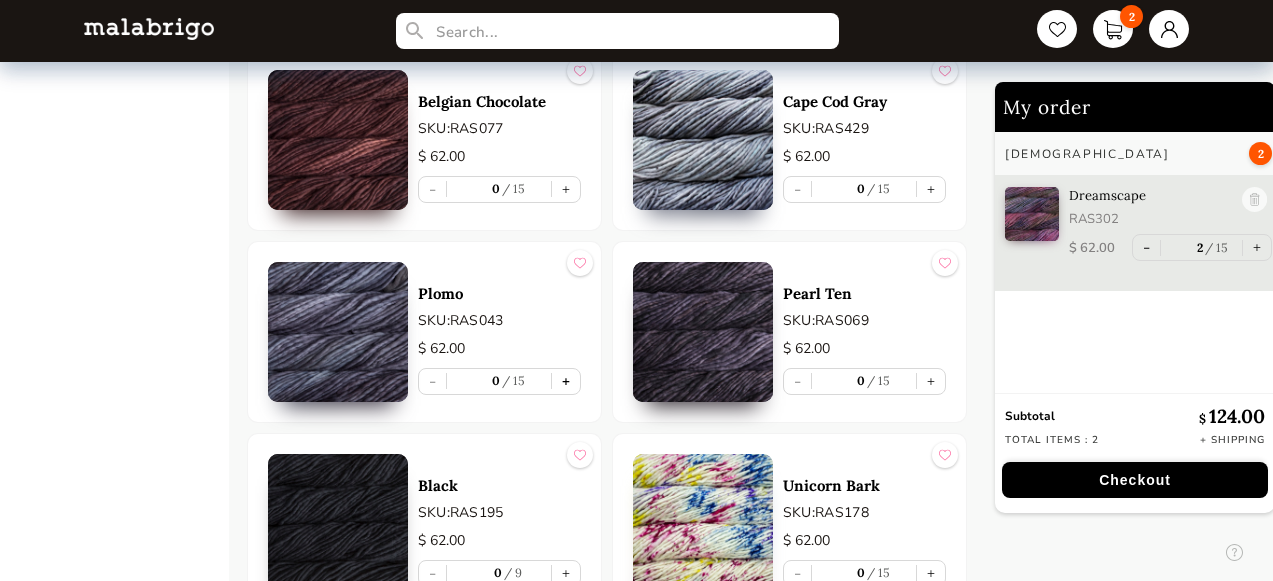 click on "+" at bounding box center [566, 381] 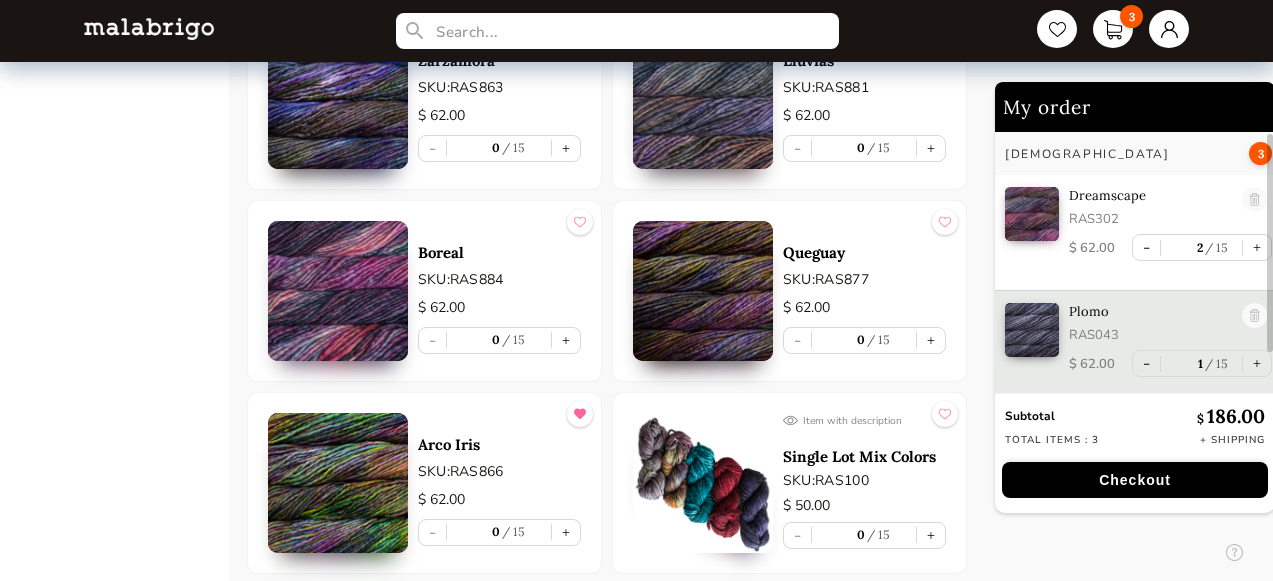 scroll, scrollTop: 10340, scrollLeft: 0, axis: vertical 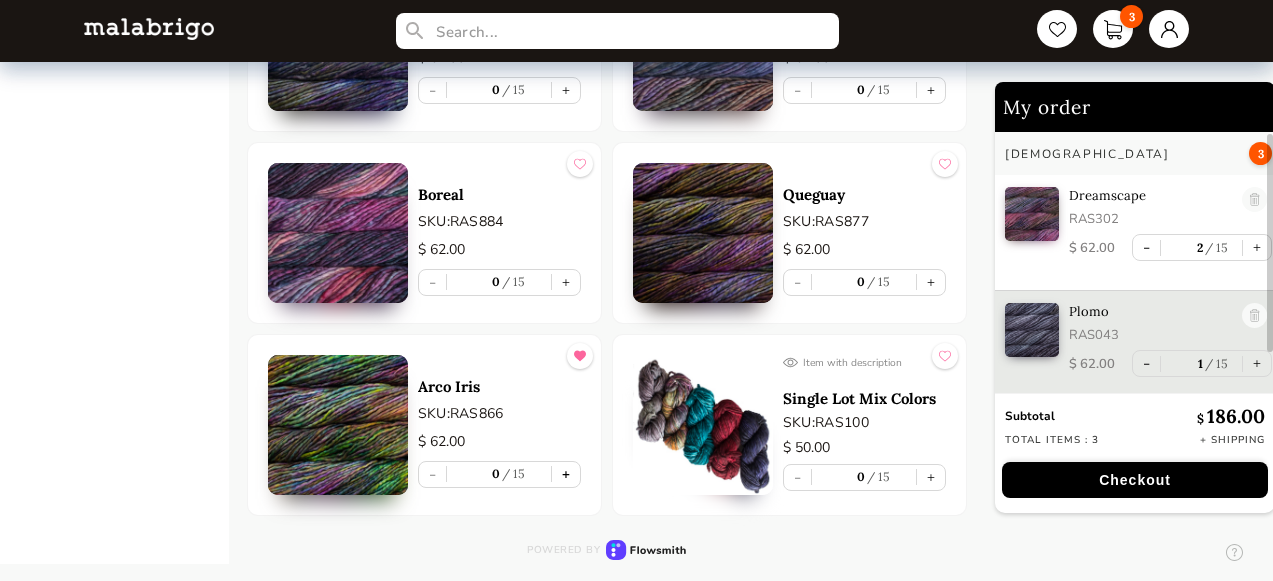 click on "+" at bounding box center [566, 474] 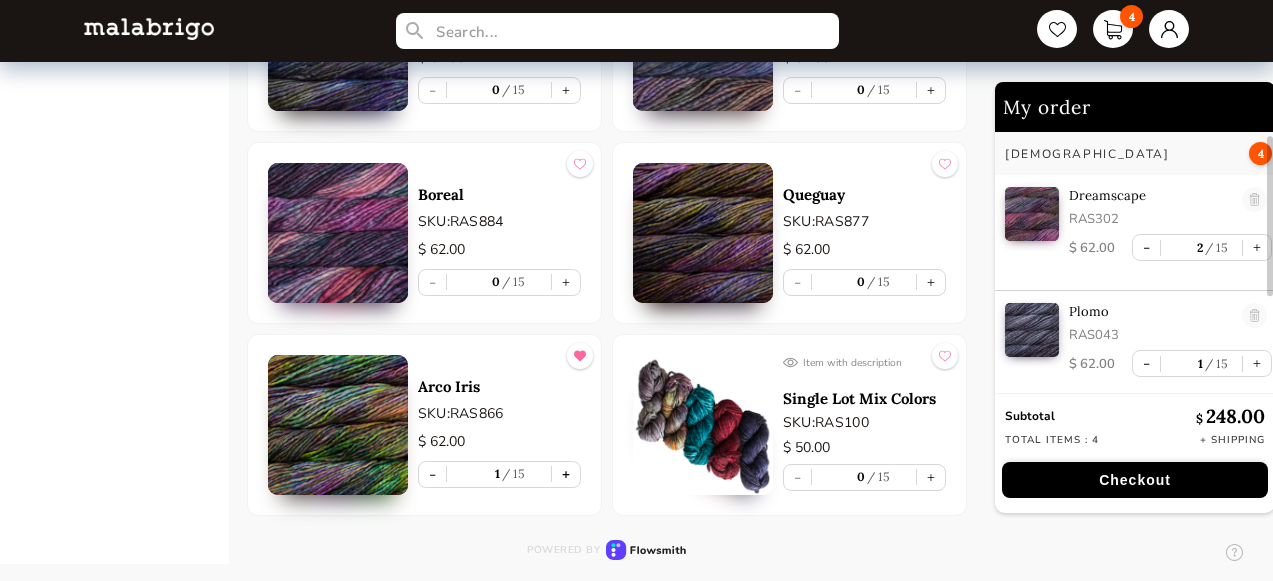 scroll, scrollTop: 99, scrollLeft: 0, axis: vertical 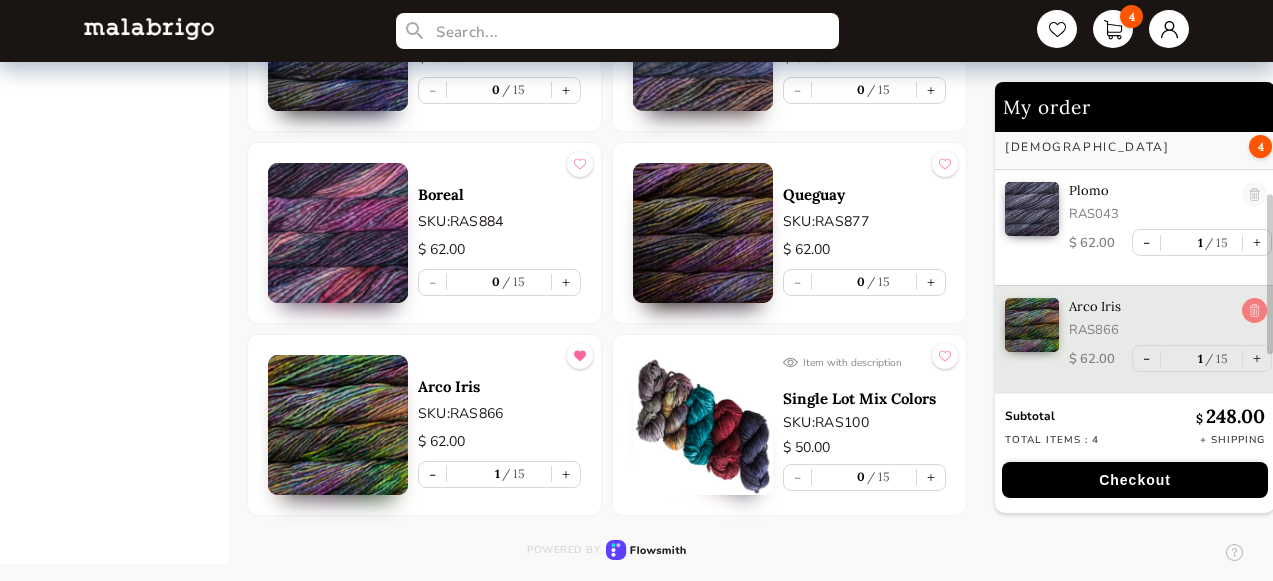 click at bounding box center (1254, 311) 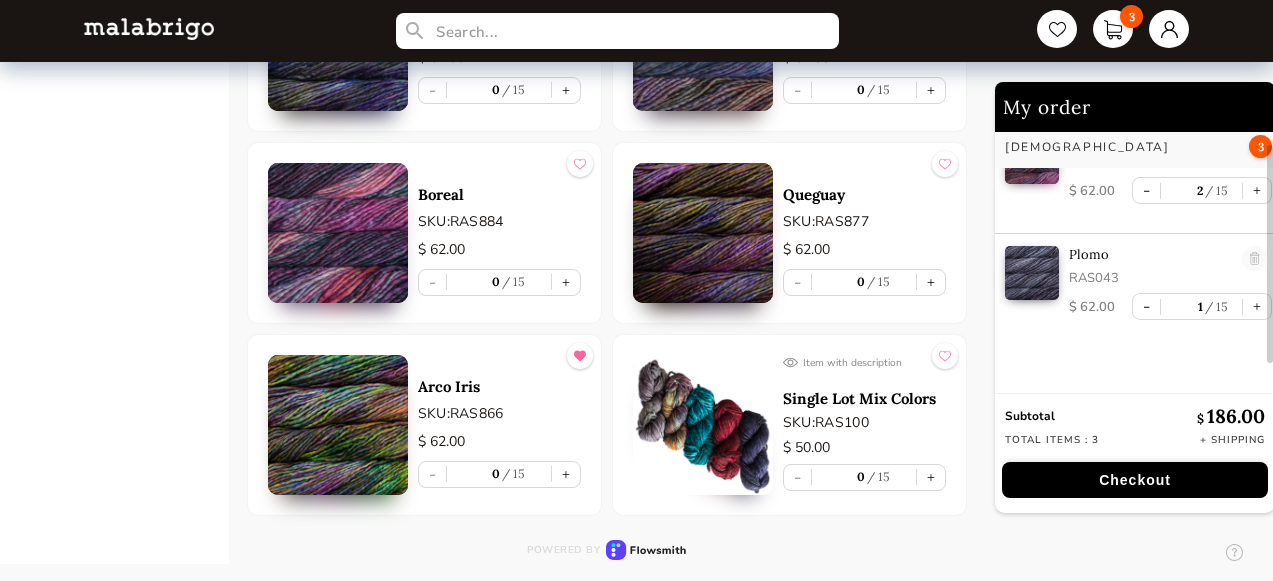 scroll, scrollTop: 0, scrollLeft: 0, axis: both 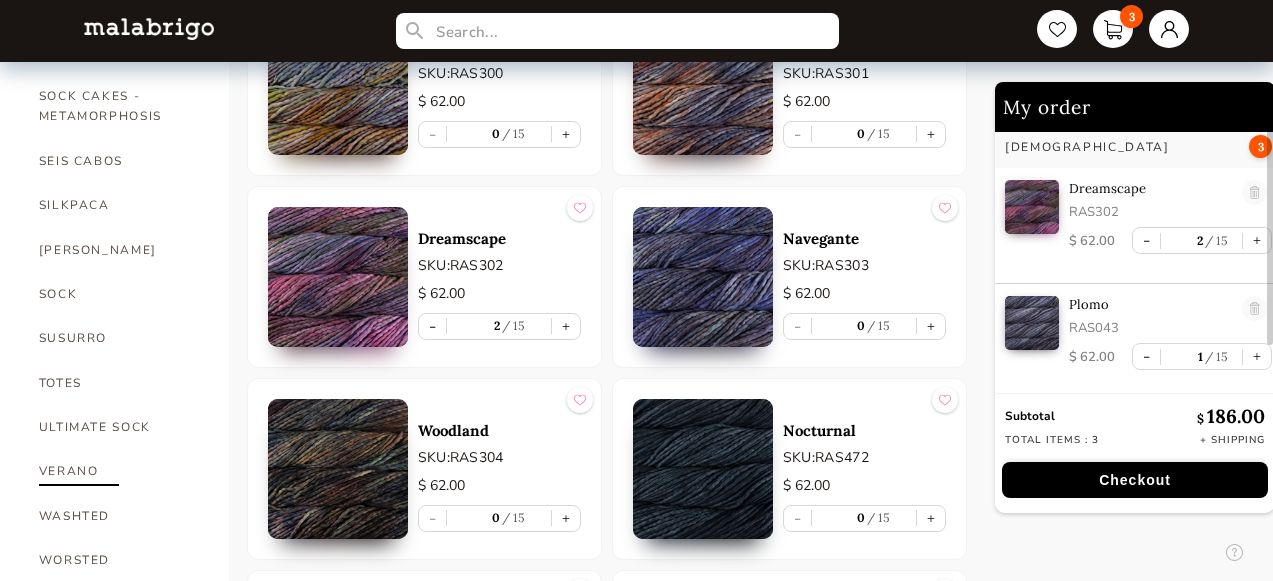 click on "VERANO" at bounding box center (119, 471) 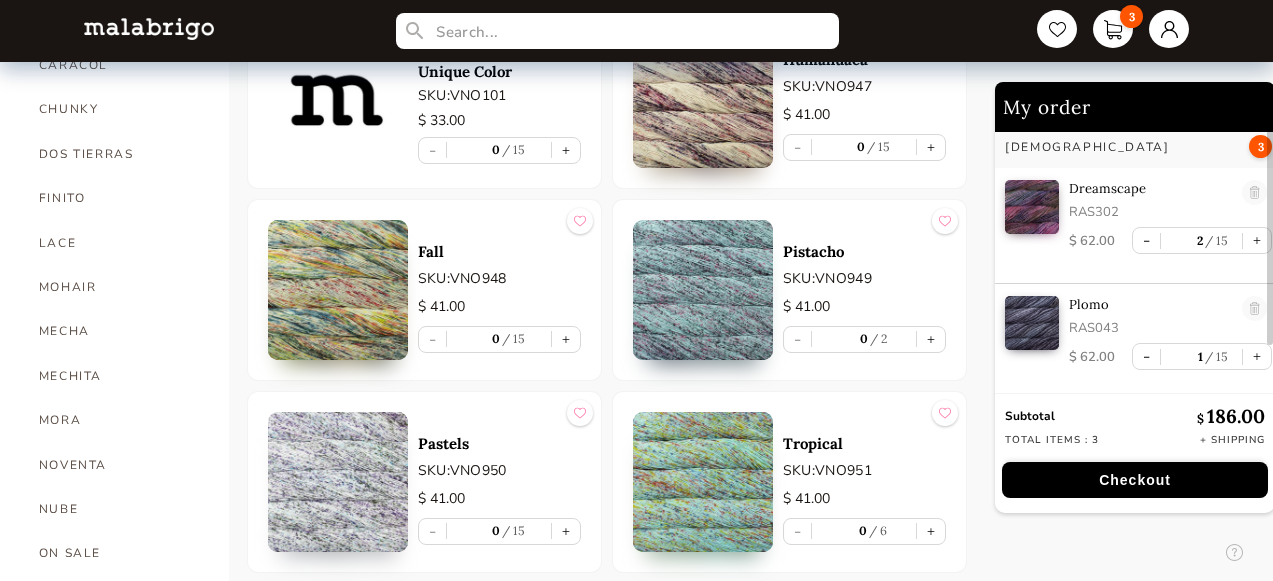 scroll, scrollTop: 523, scrollLeft: 0, axis: vertical 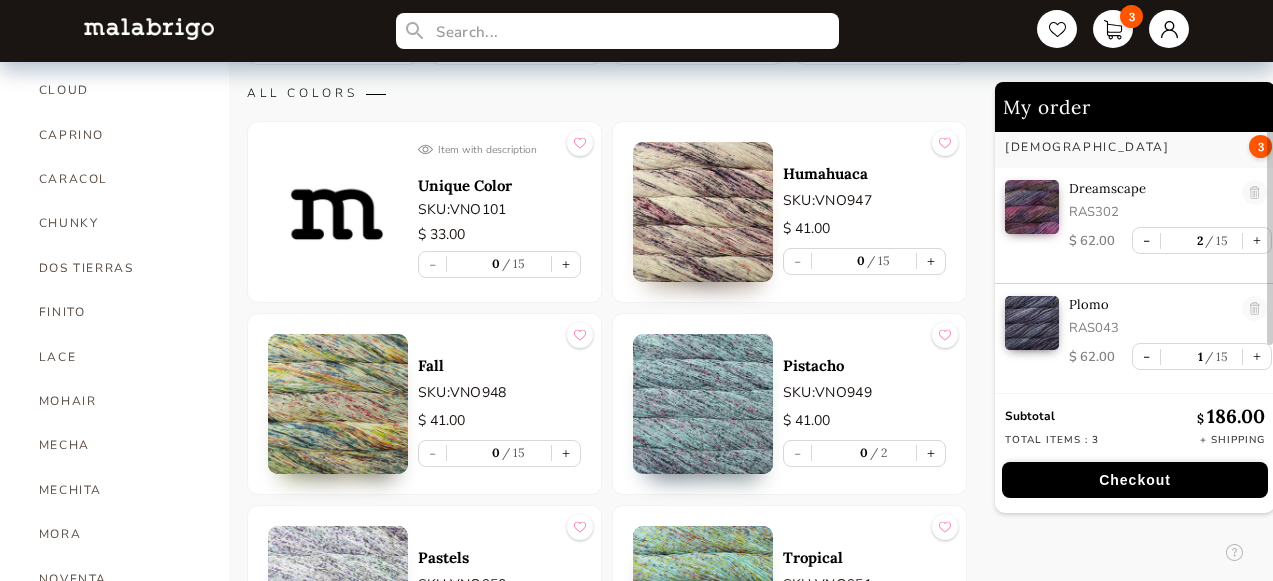 click at bounding box center (338, 404) 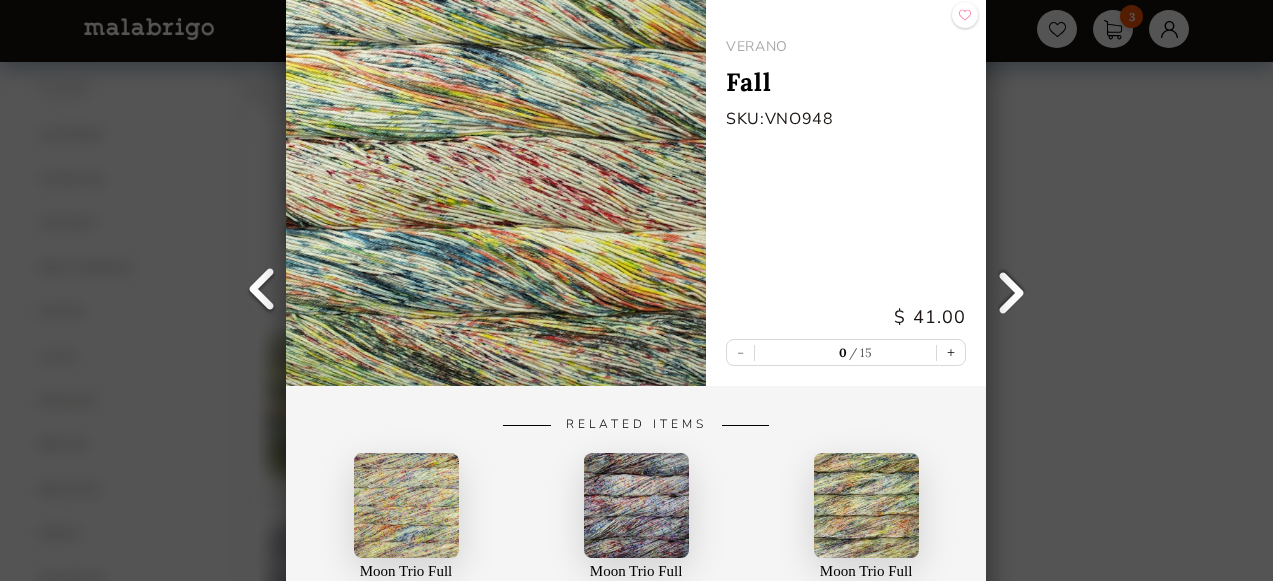 click at bounding box center (636, 504) 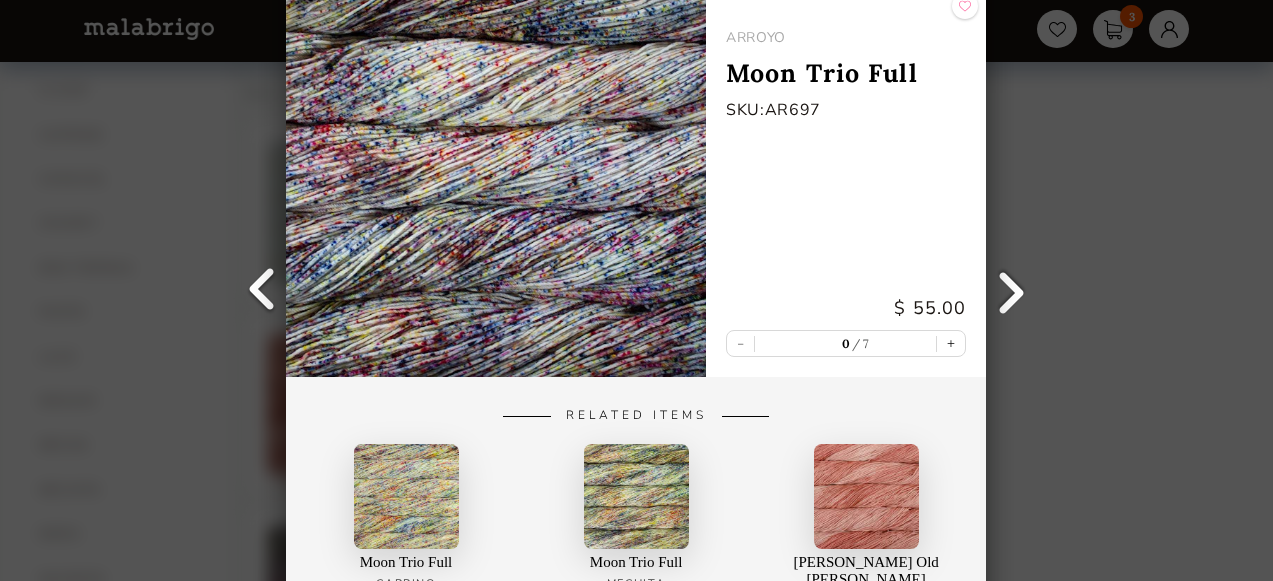 click on "Back [PERSON_NAME] Moon Trio Full SKU:  AR697 $   55.00 - 0 7 + Related Items Moon Trio Full [PERSON_NAME] Moon Trio Full [PERSON_NAME] Old [PERSON_NAME]" at bounding box center [636, 290] 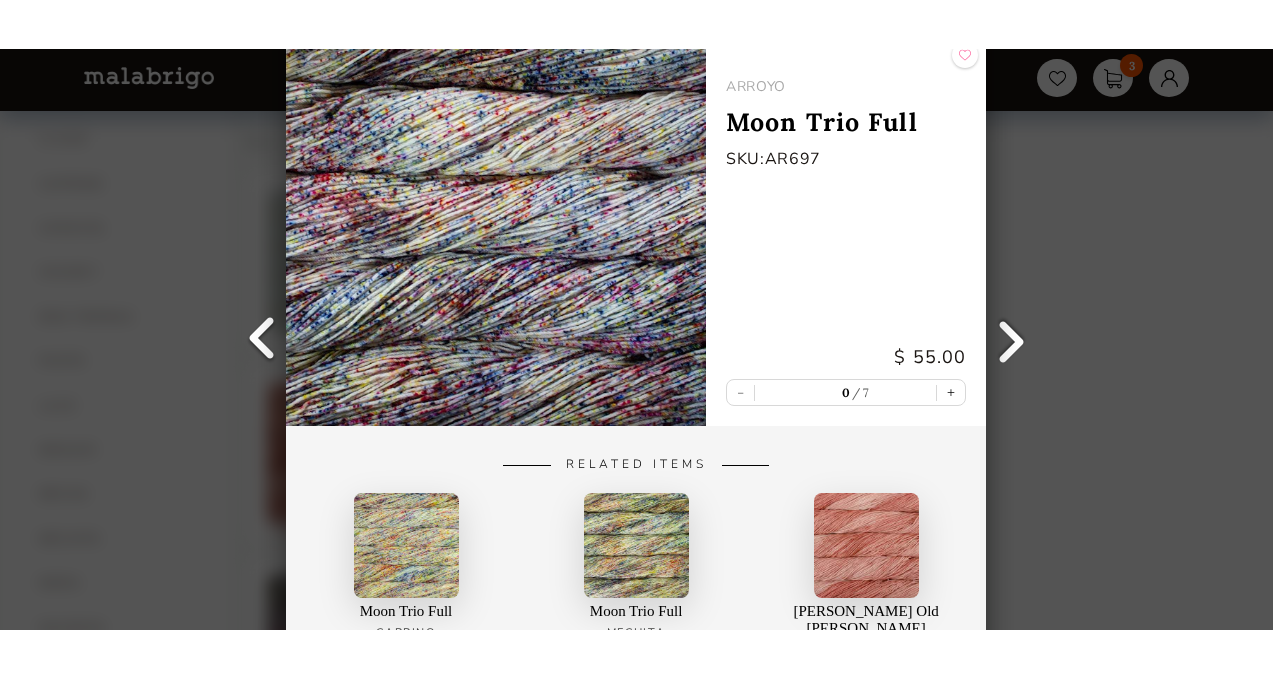 scroll, scrollTop: 0, scrollLeft: 0, axis: both 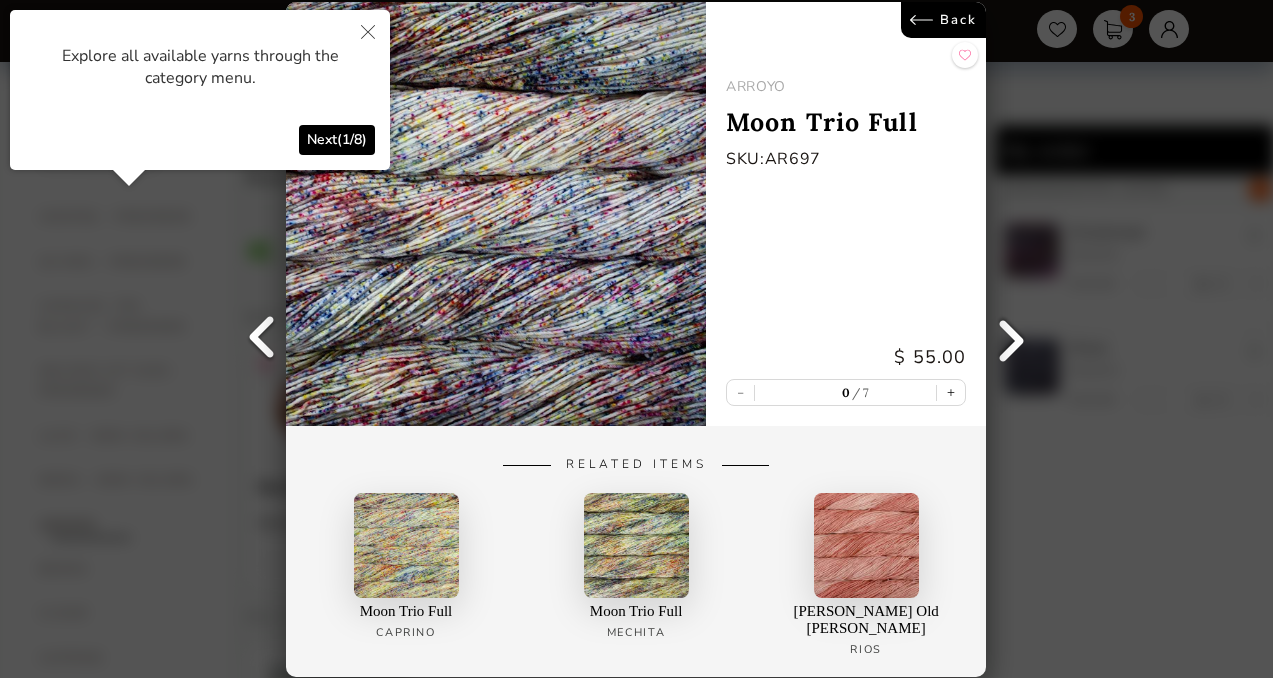 click on "Back" at bounding box center [944, 20] 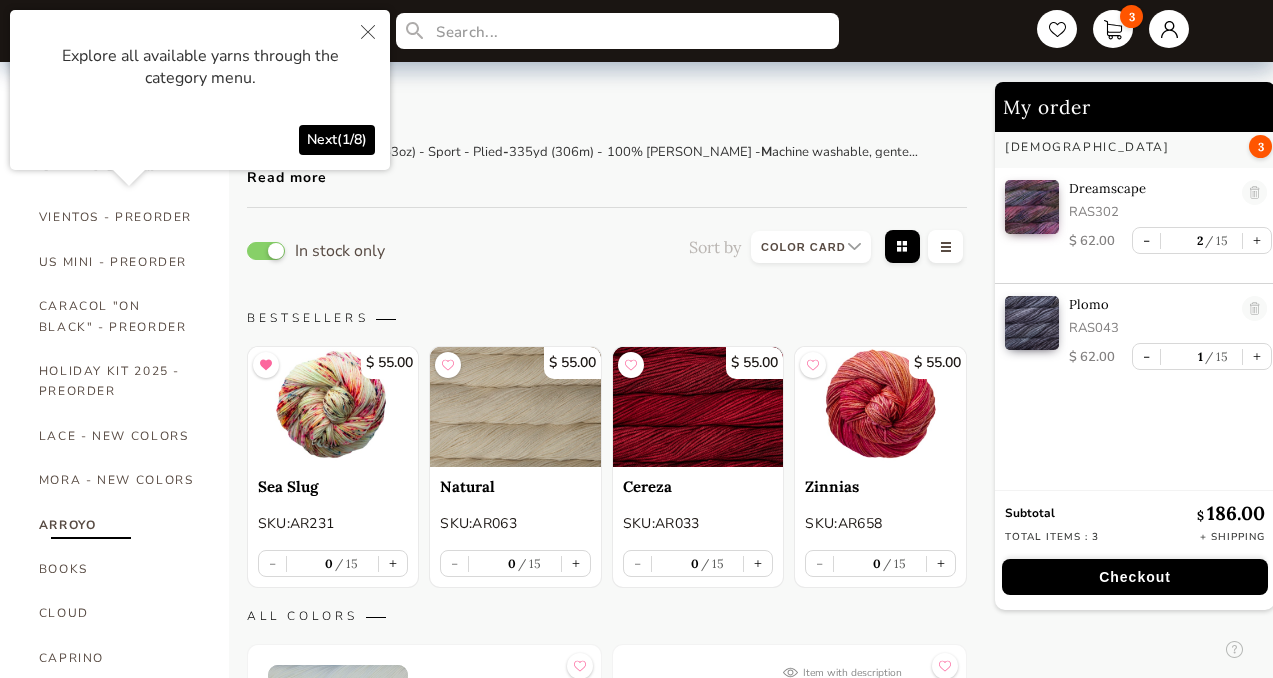 click at bounding box center [368, 33] 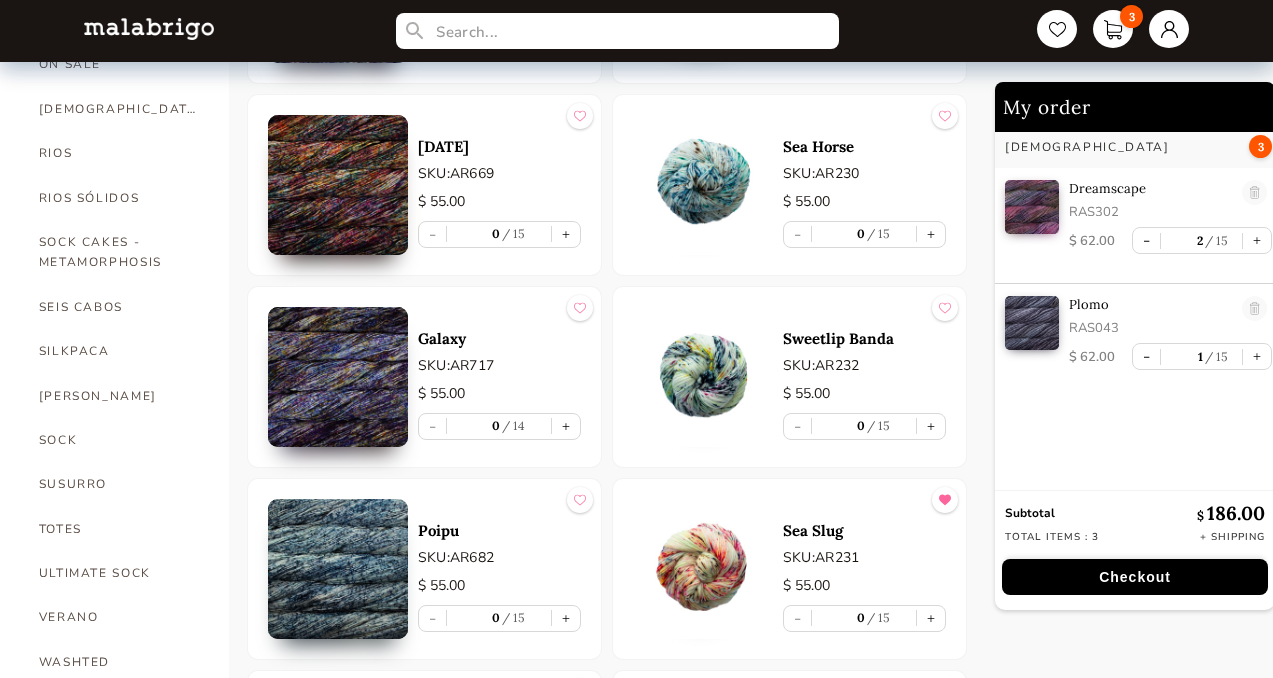 scroll, scrollTop: 1140, scrollLeft: 0, axis: vertical 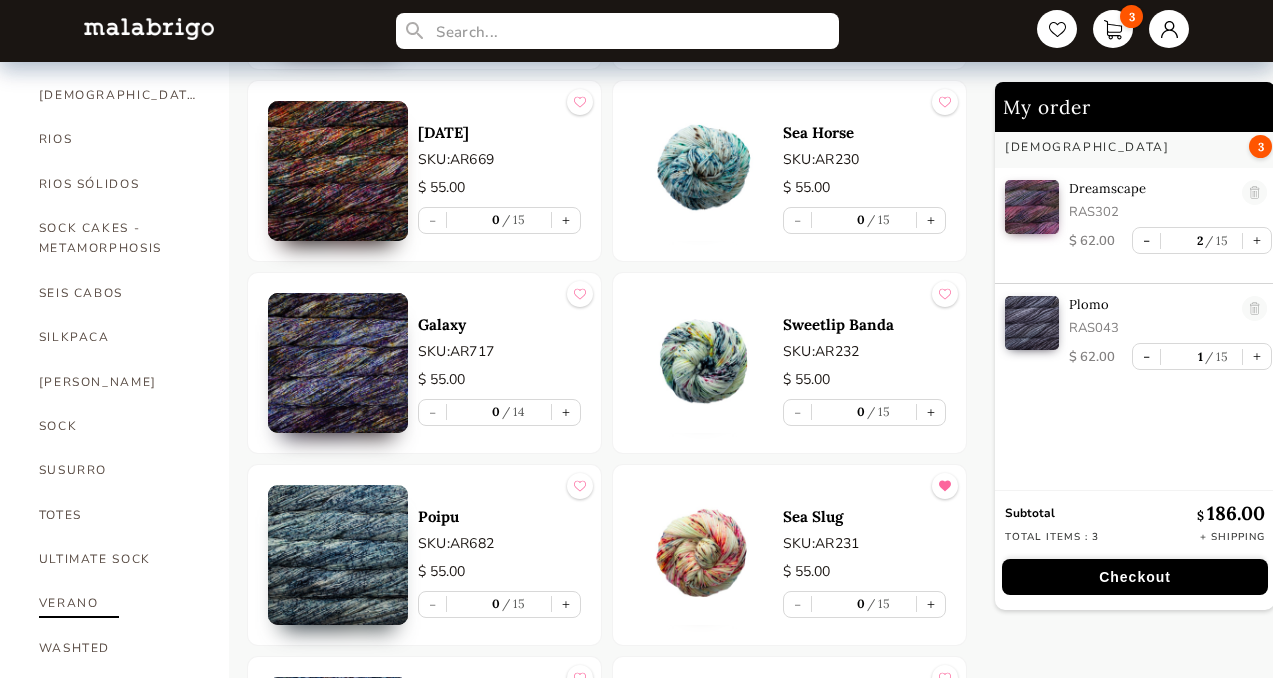 click on "VERANO" at bounding box center (119, 603) 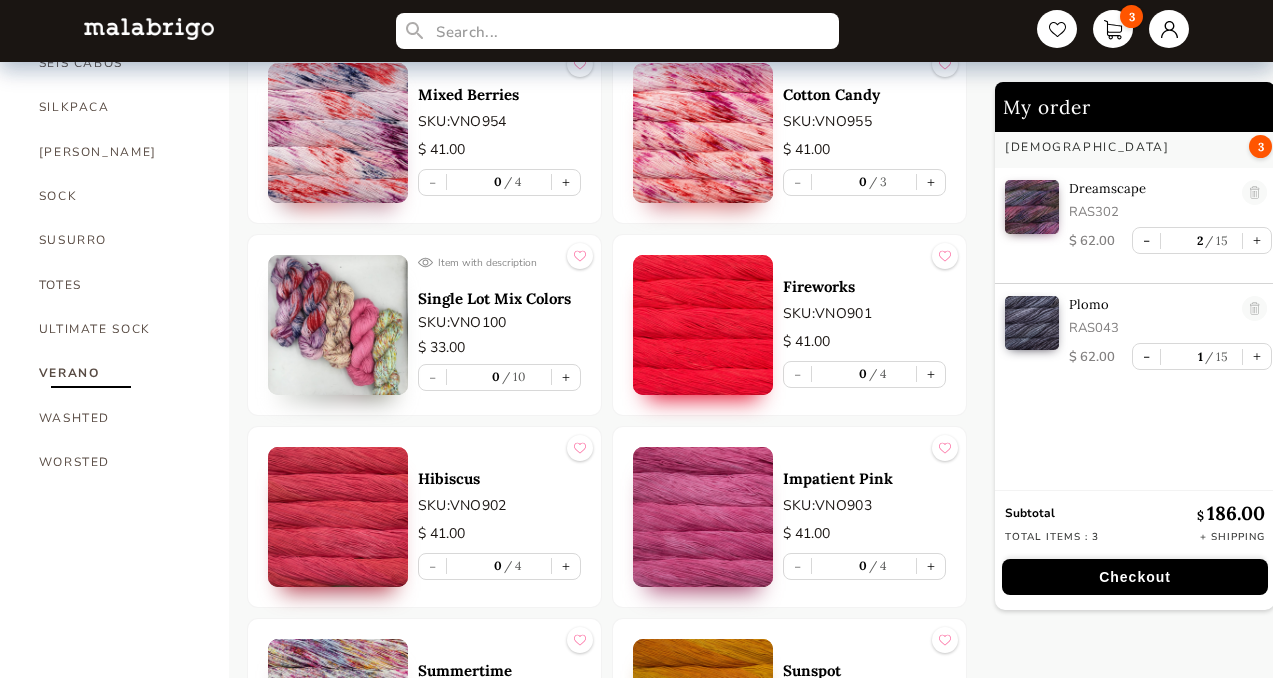 scroll, scrollTop: 1374, scrollLeft: 0, axis: vertical 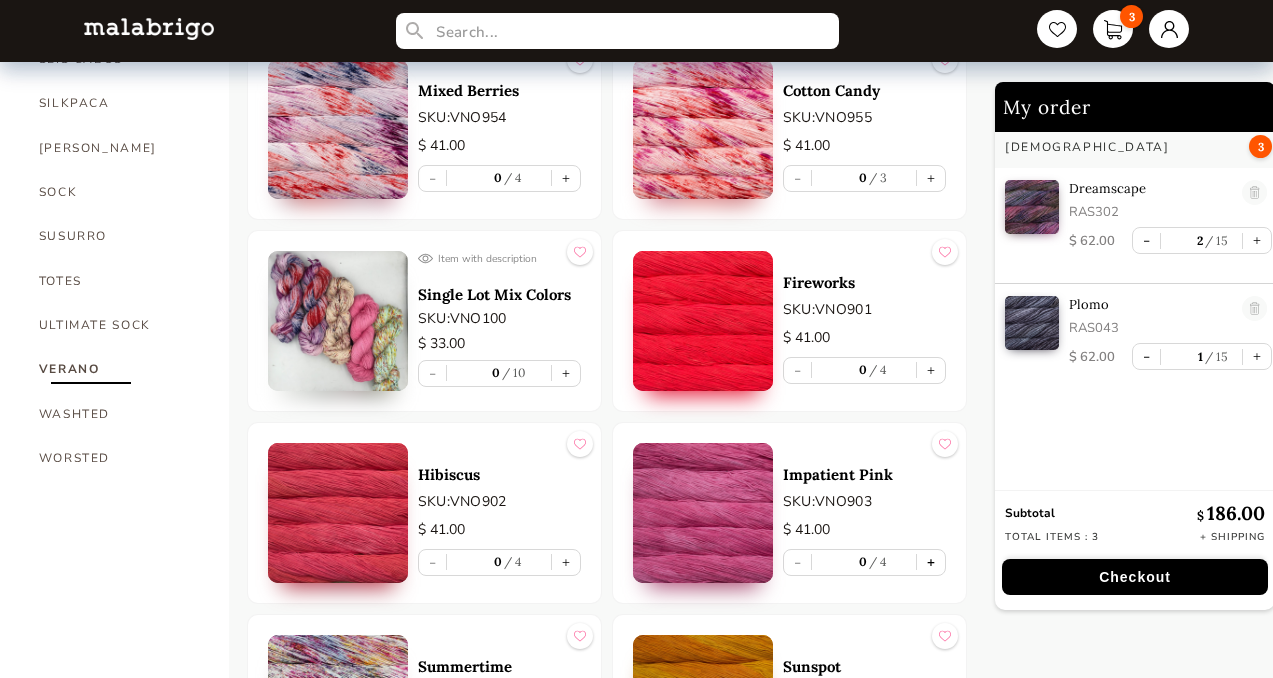 click on "+" at bounding box center [931, 562] 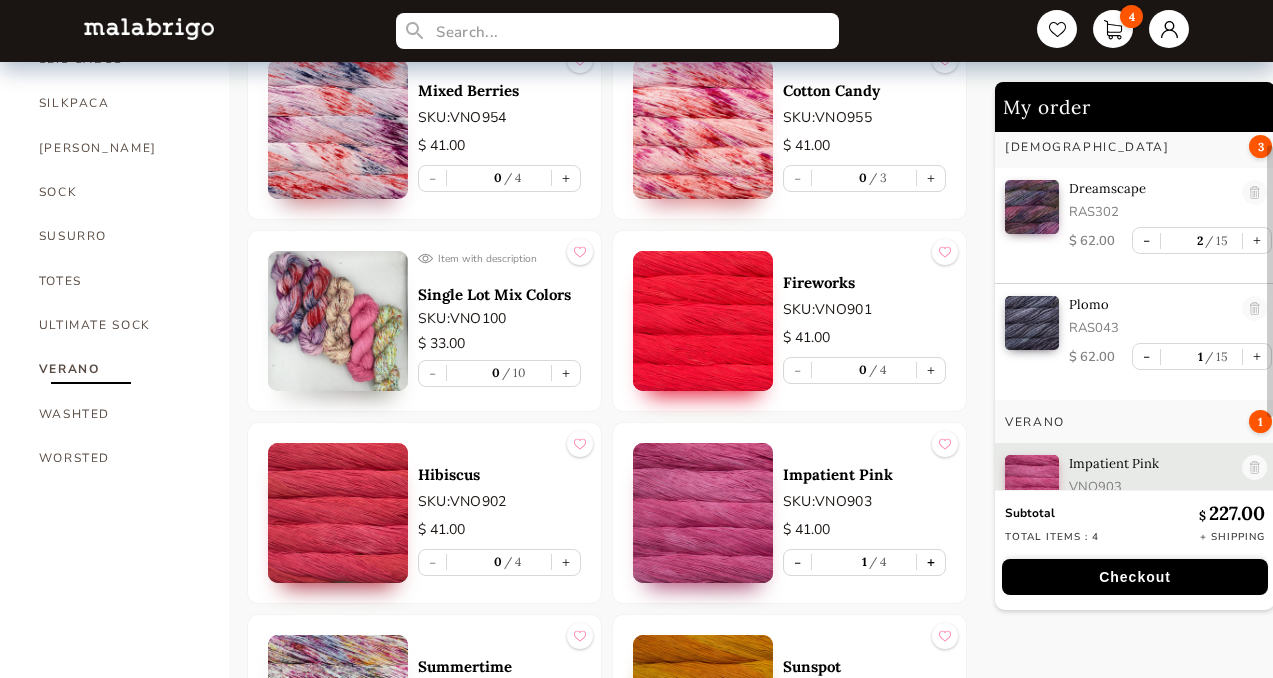 scroll, scrollTop: 52, scrollLeft: 0, axis: vertical 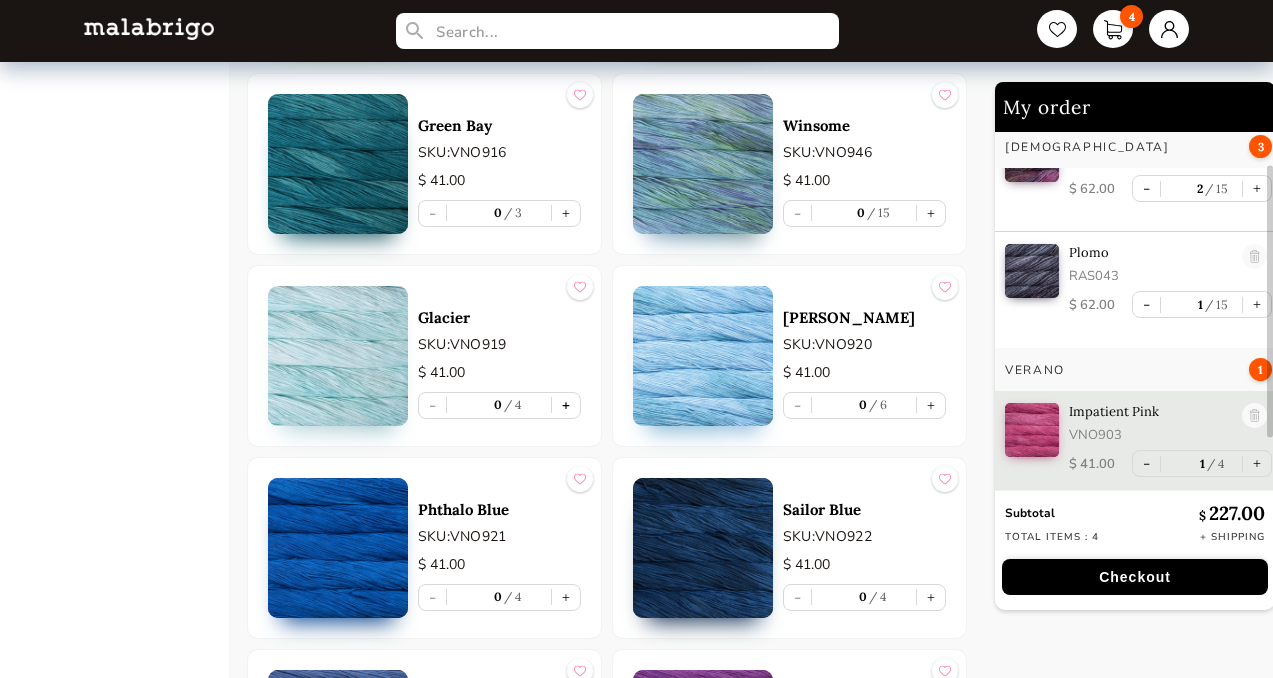 click on "+" at bounding box center (566, 405) 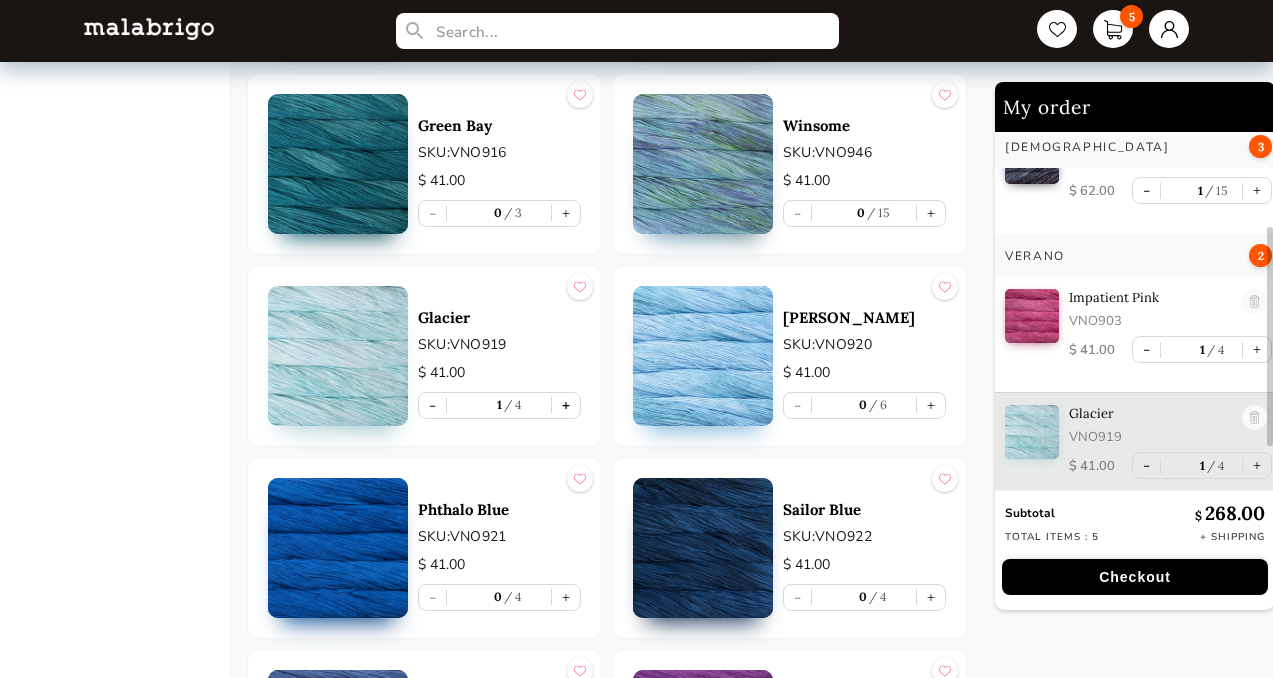 scroll, scrollTop: 167, scrollLeft: 0, axis: vertical 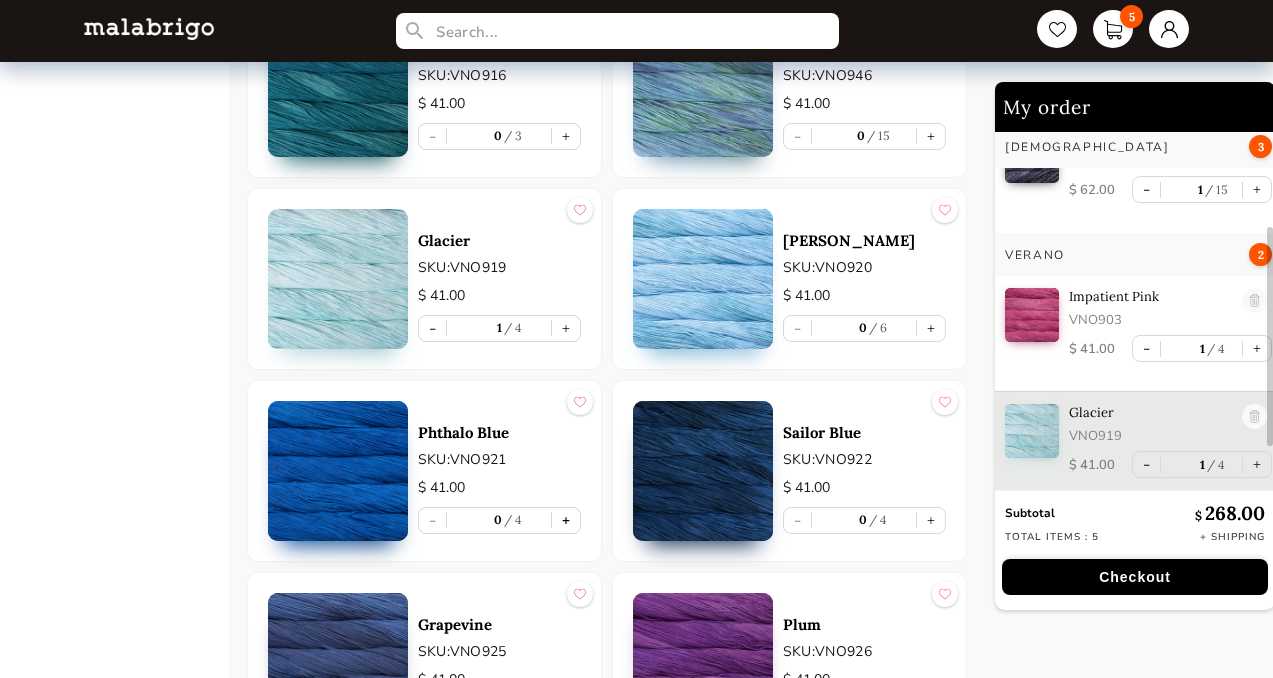 click on "+" at bounding box center [566, 520] 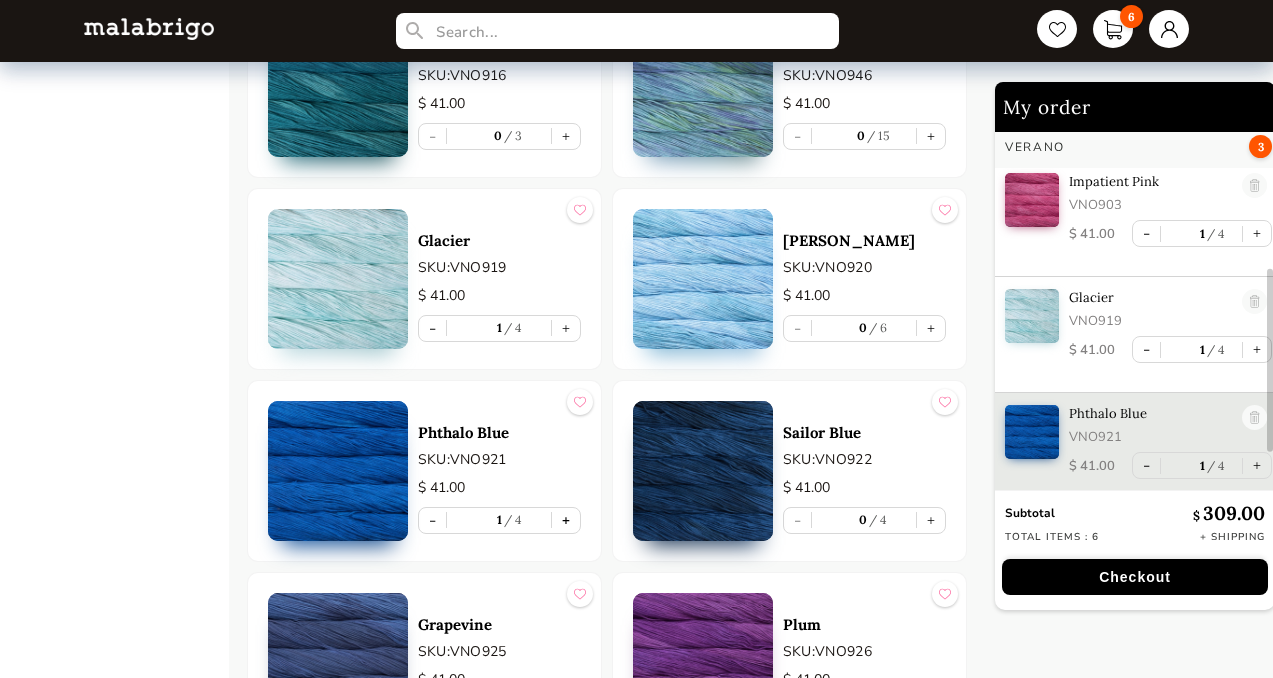 scroll, scrollTop: 283, scrollLeft: 0, axis: vertical 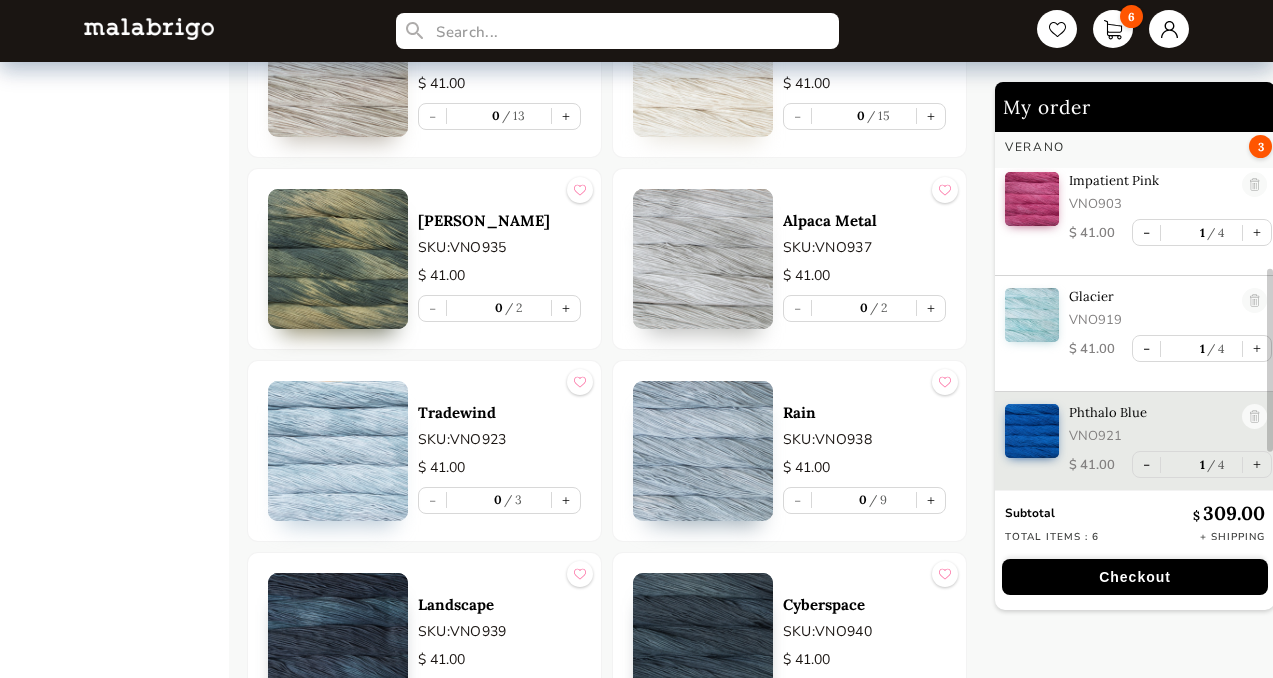 click at bounding box center [338, 451] 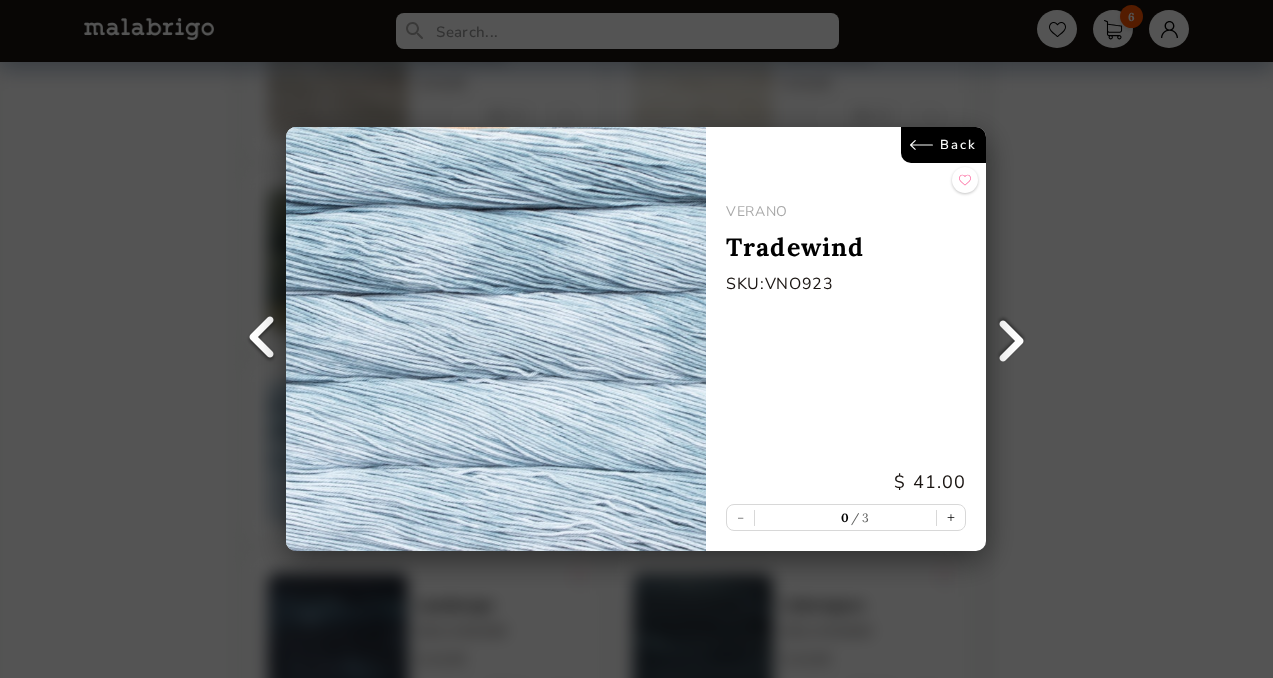 scroll, scrollTop: 0, scrollLeft: 0, axis: both 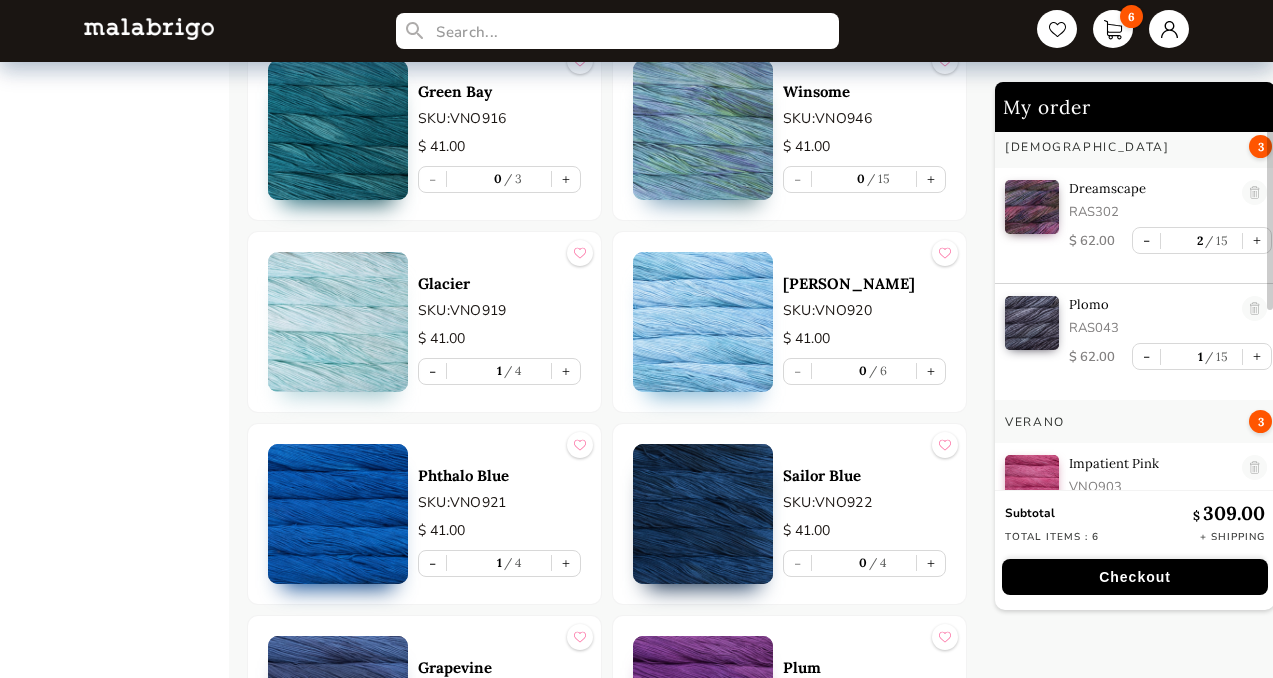 click at bounding box center [338, 322] 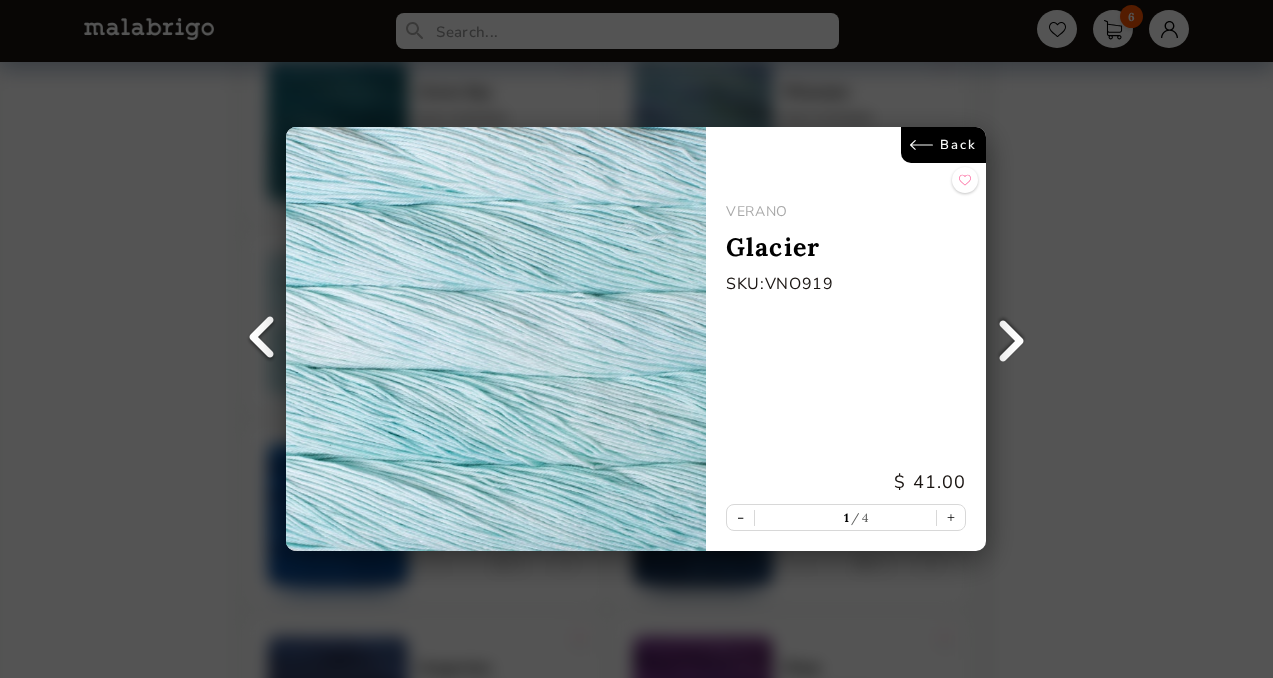 click on "Back" at bounding box center [944, 145] 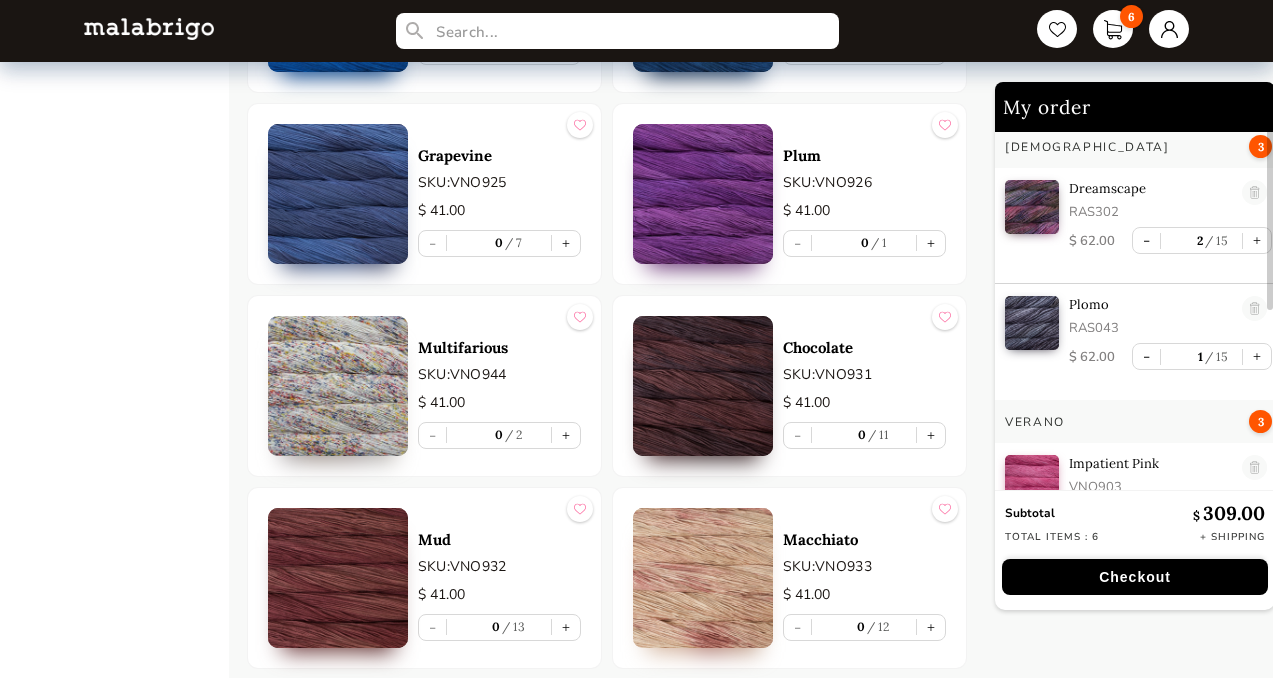 scroll, scrollTop: 3048, scrollLeft: 0, axis: vertical 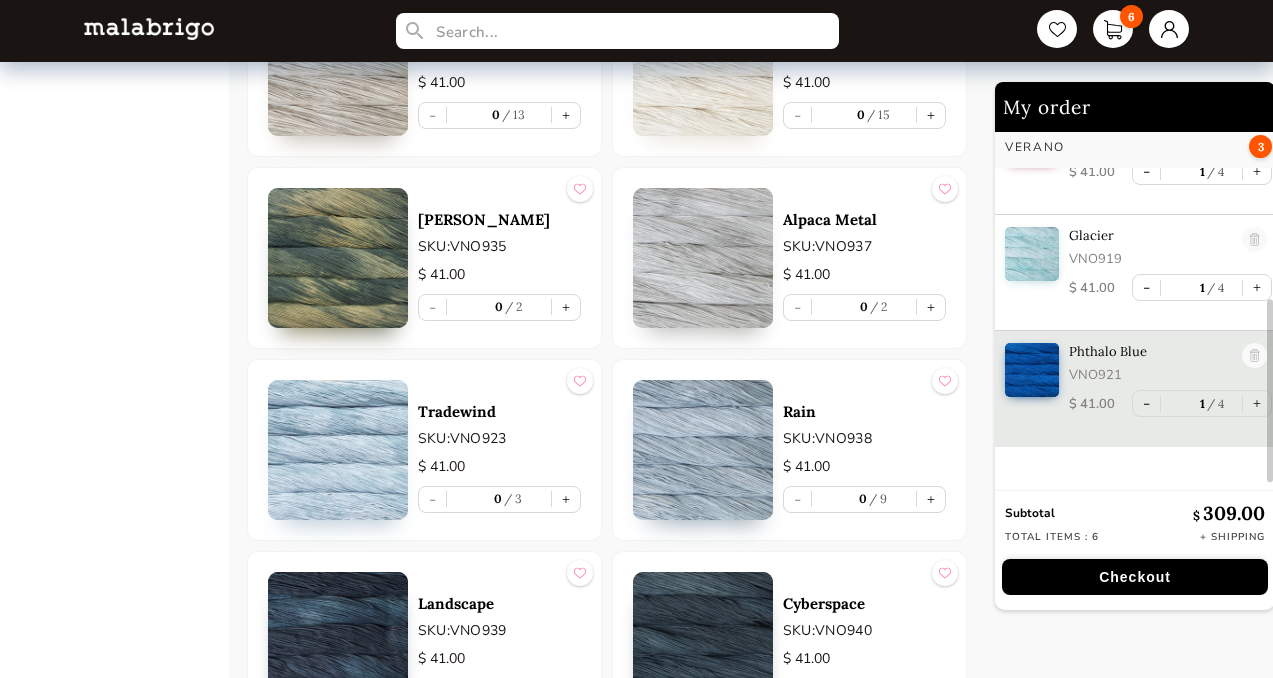 click at bounding box center (338, 450) 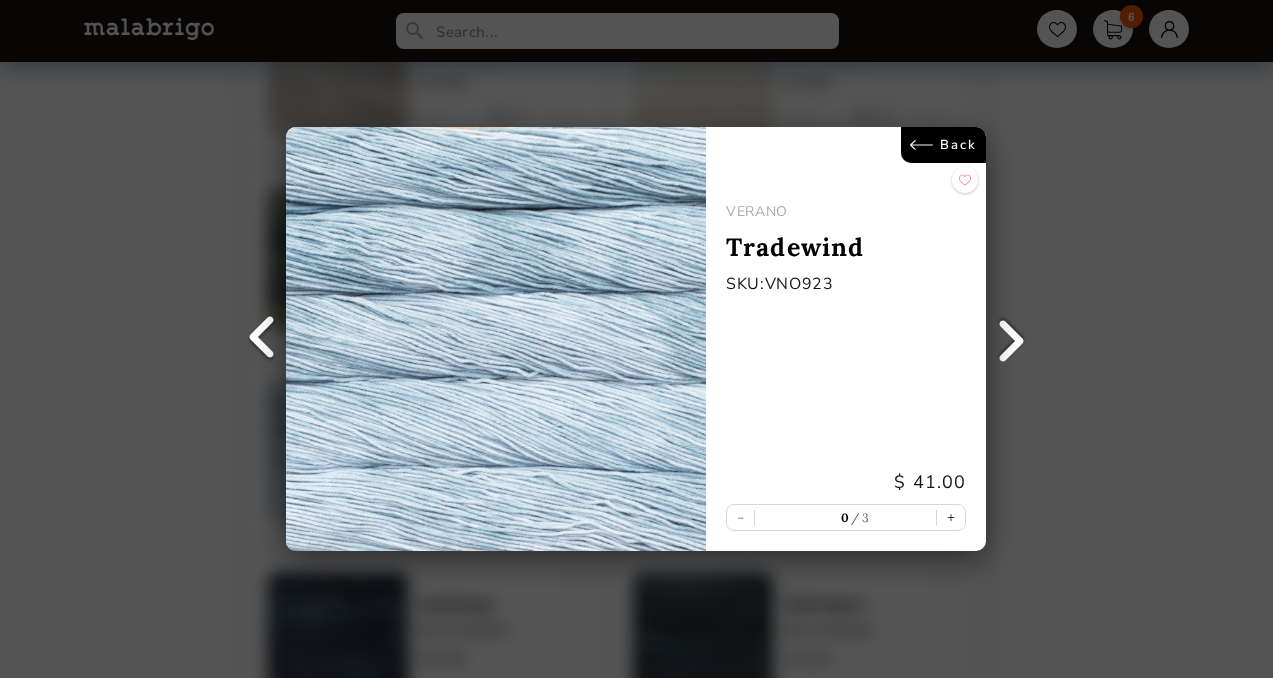 scroll, scrollTop: 0, scrollLeft: 0, axis: both 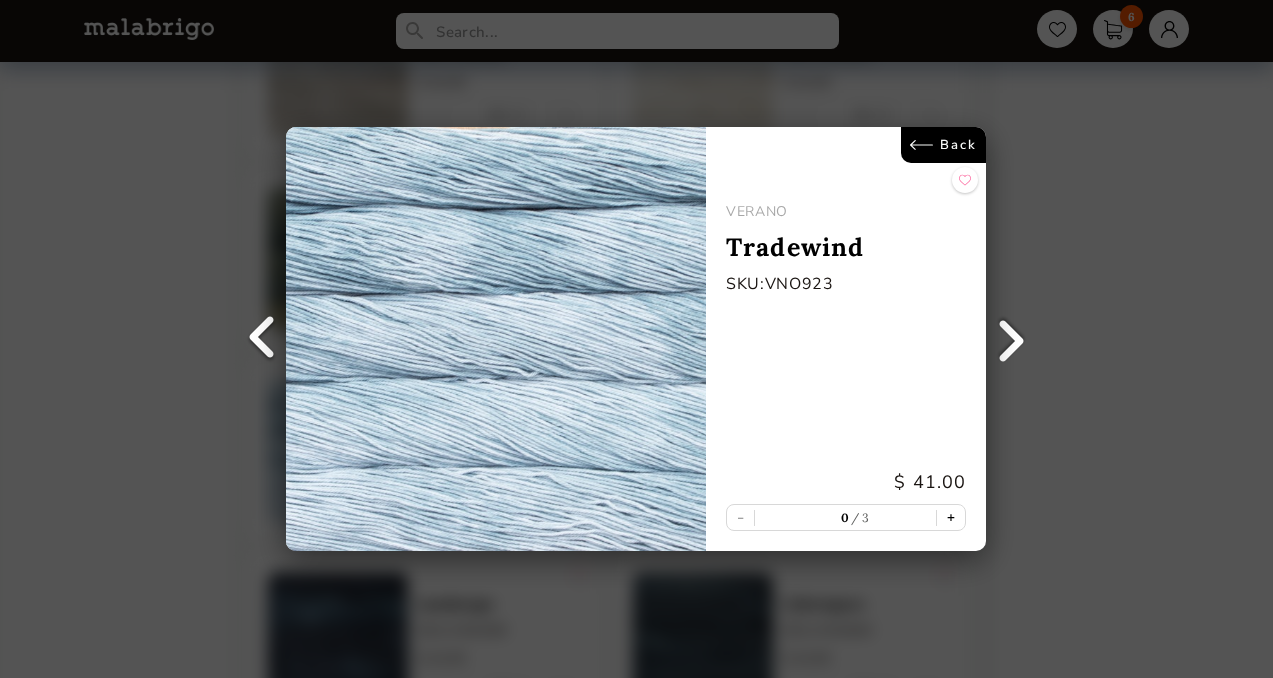 click on "+" at bounding box center (952, 517) 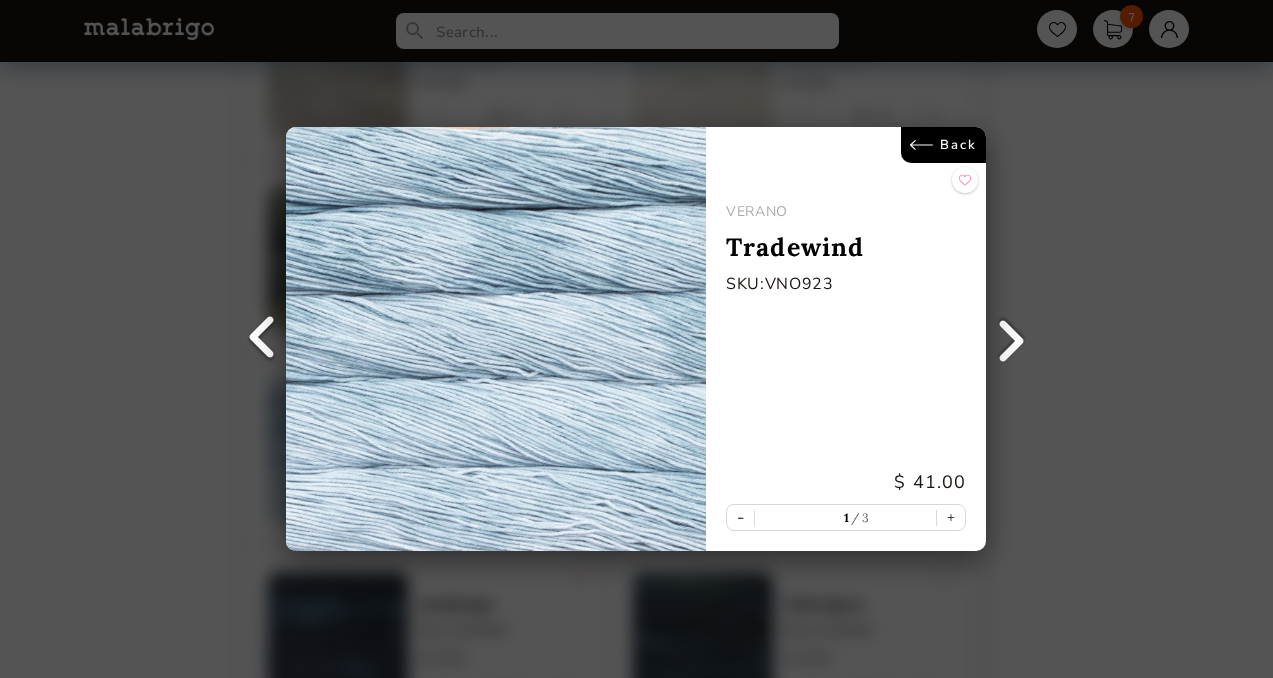 click on "Back" at bounding box center [944, 145] 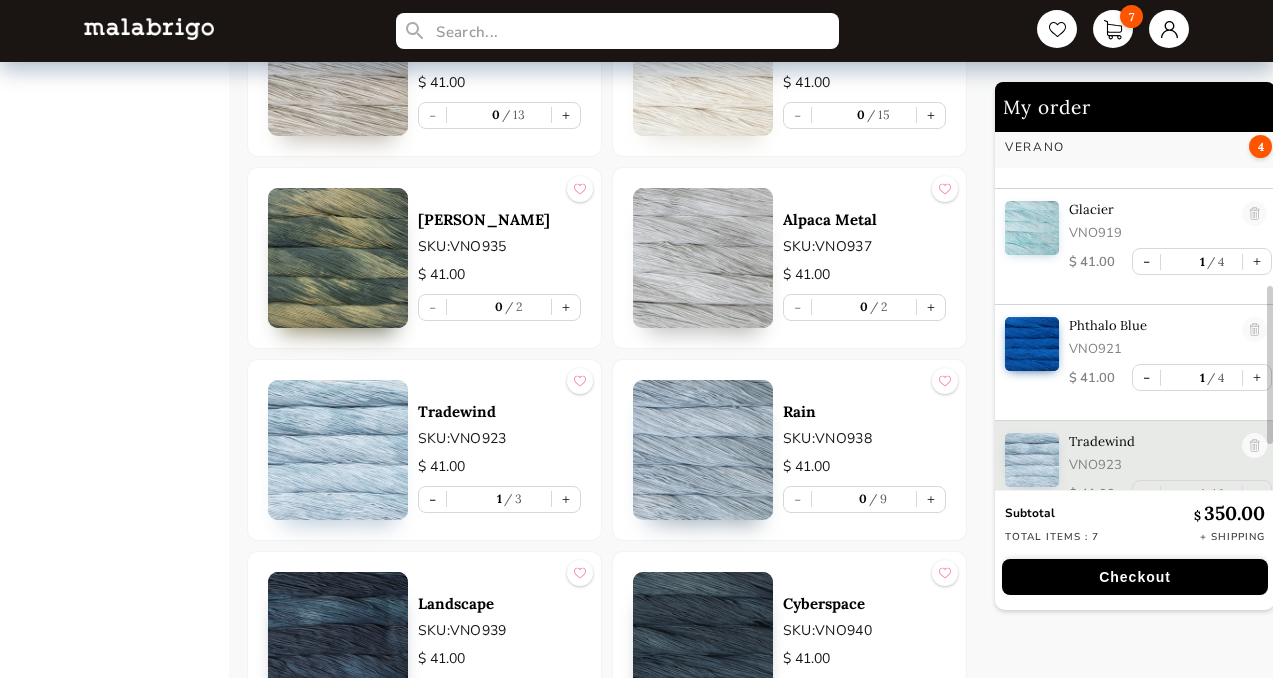 scroll, scrollTop: 371, scrollLeft: 0, axis: vertical 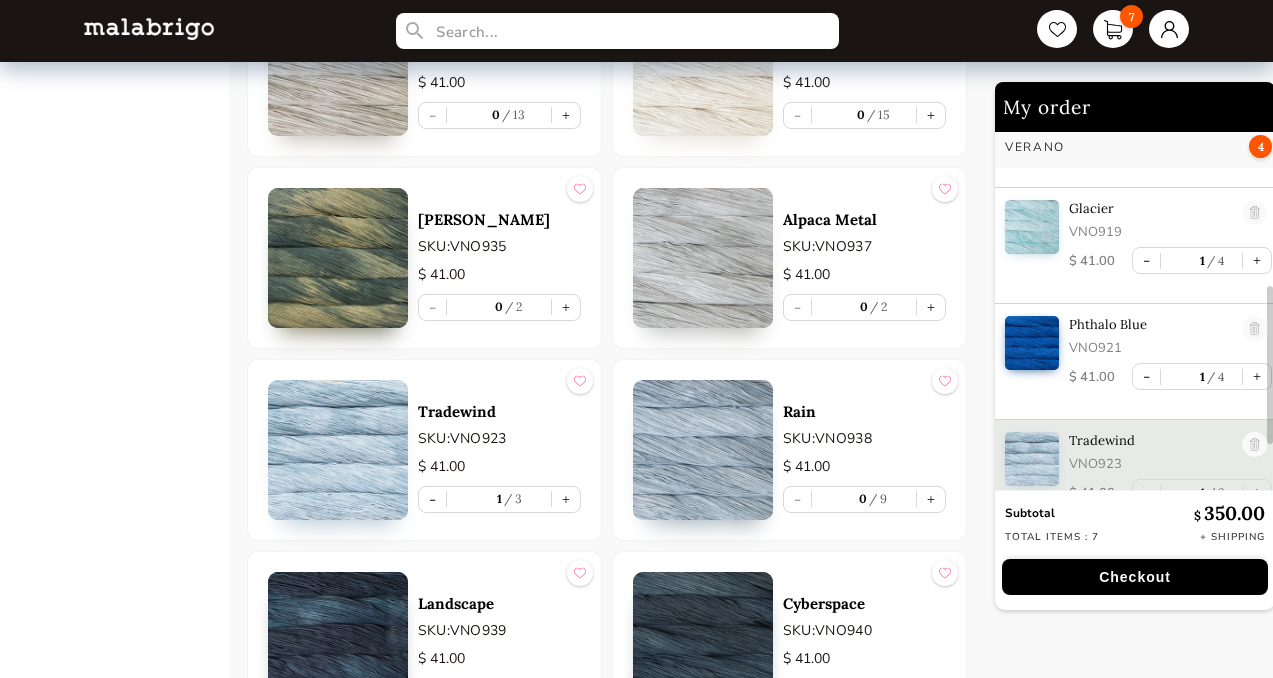 click at bounding box center [703, 450] 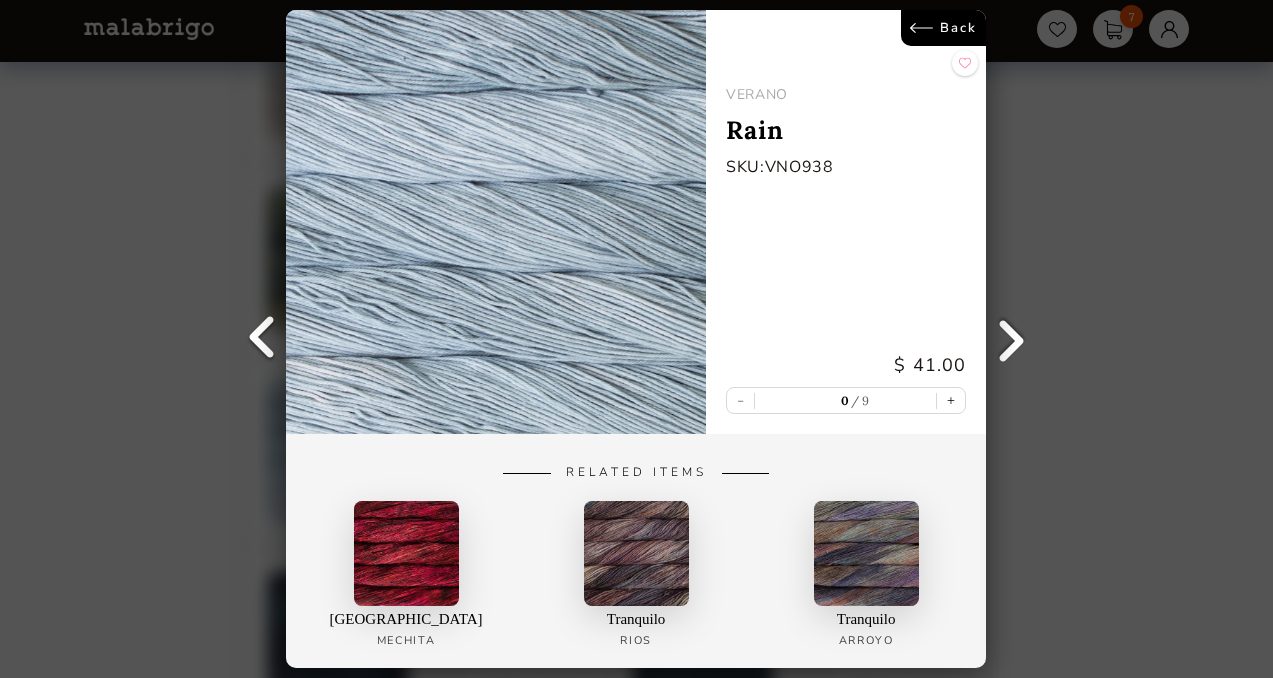 click at bounding box center (261, 339) 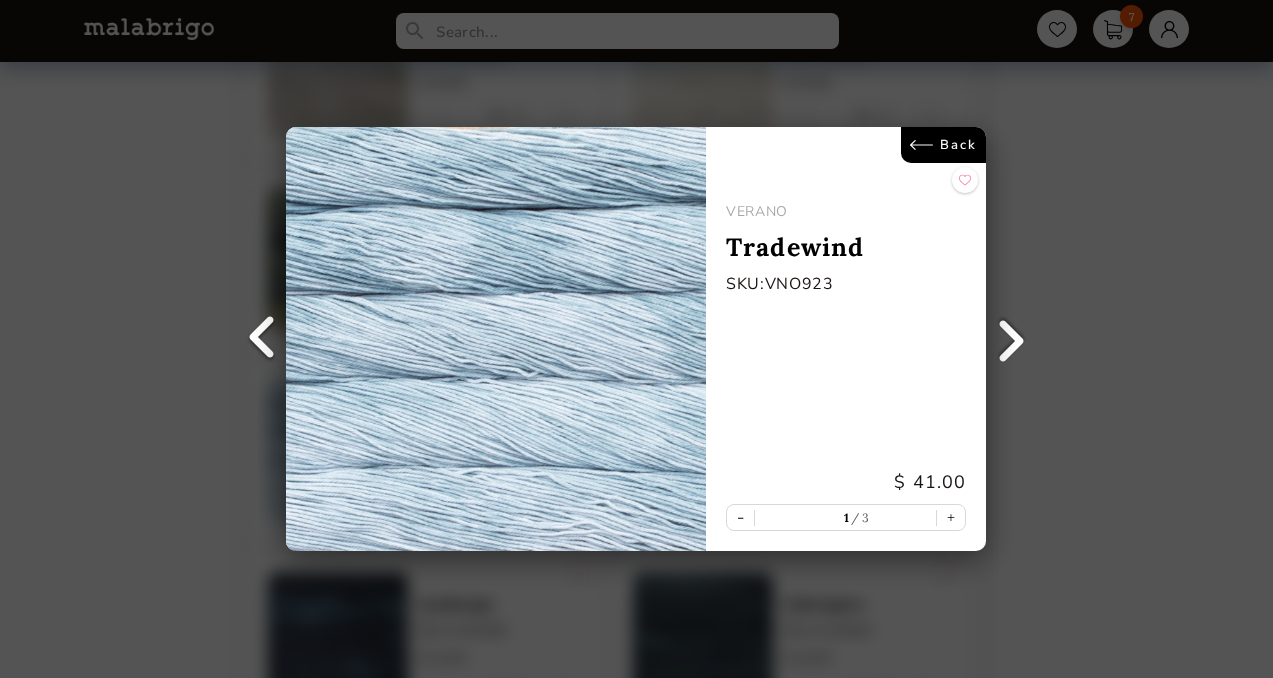 click at bounding box center (1012, 339) 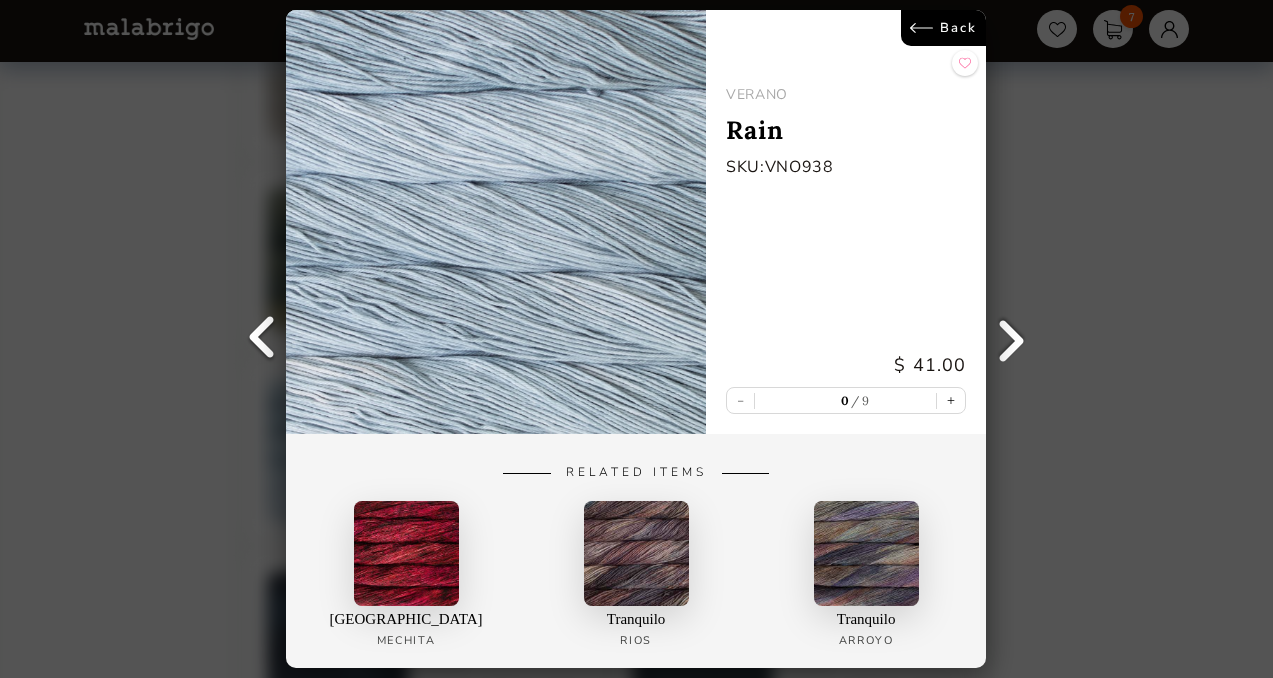 click on "Back" at bounding box center (944, 28) 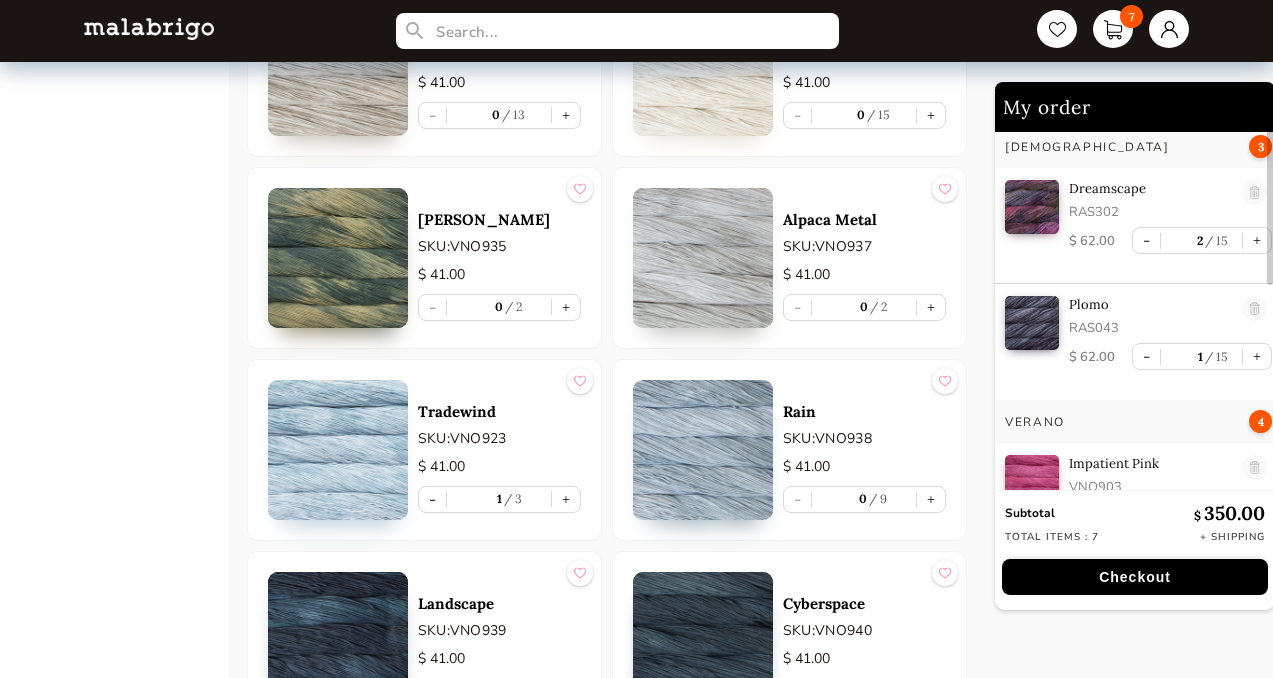 click at bounding box center [703, 450] 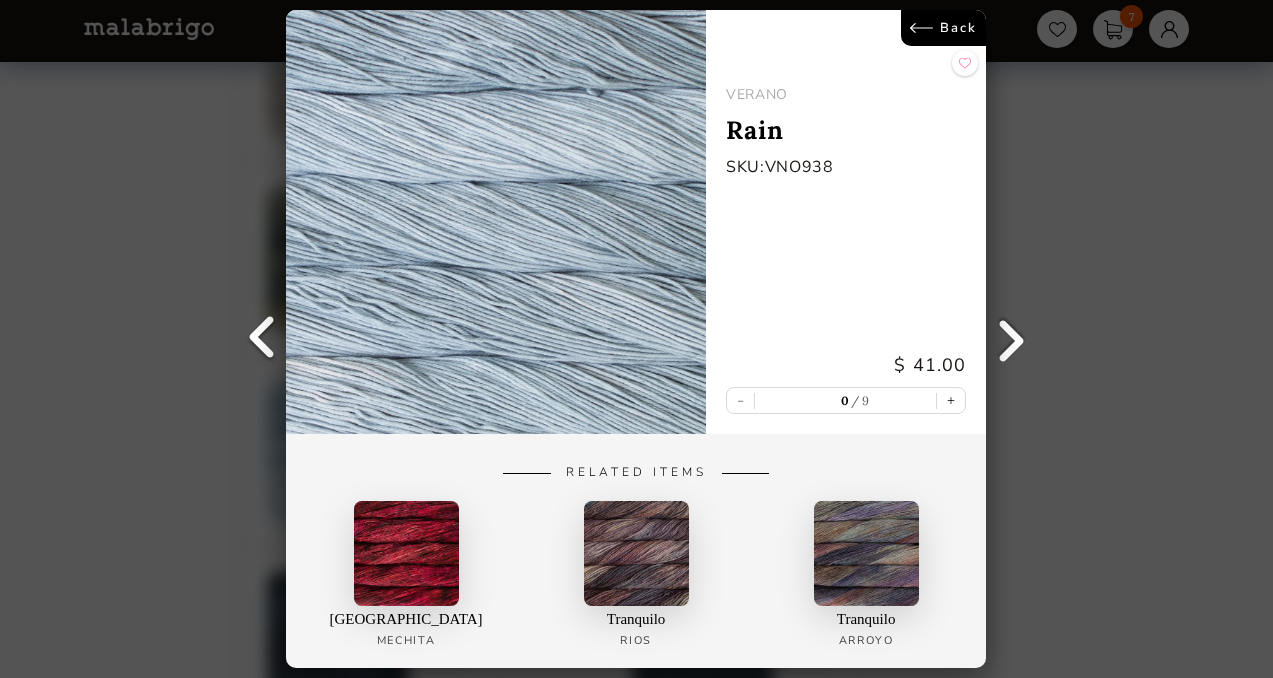 click at bounding box center [261, 339] 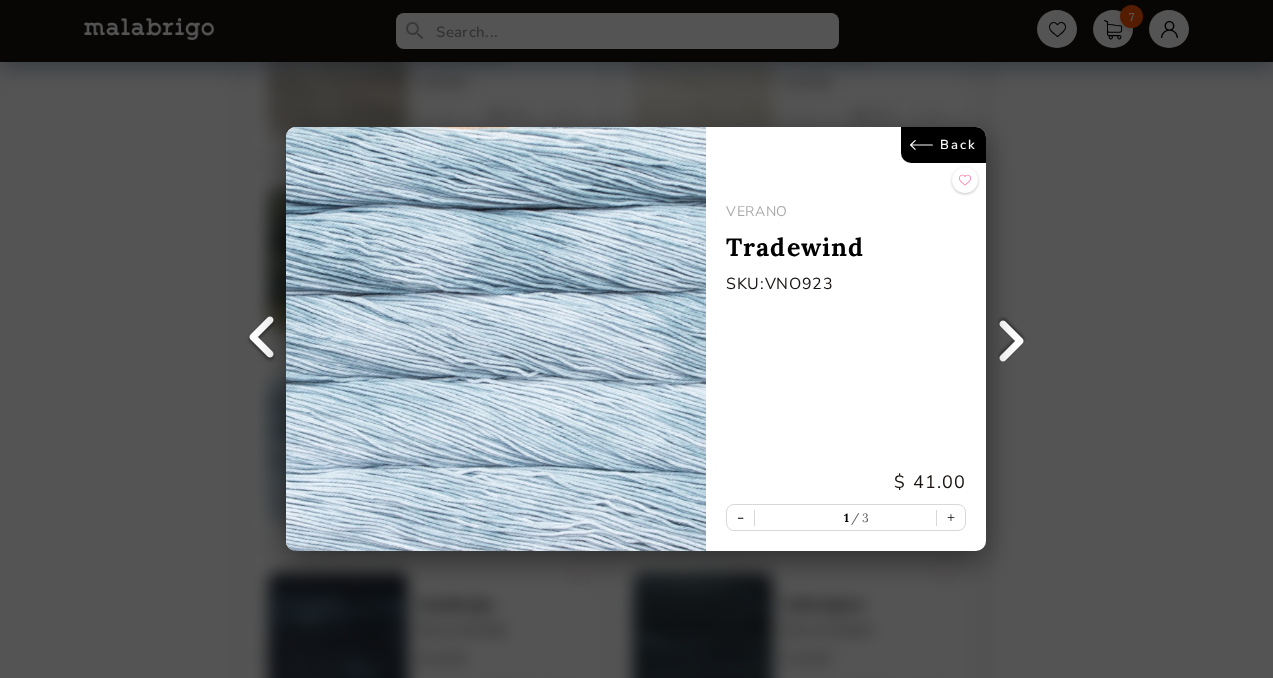 click on "Back" at bounding box center [944, 145] 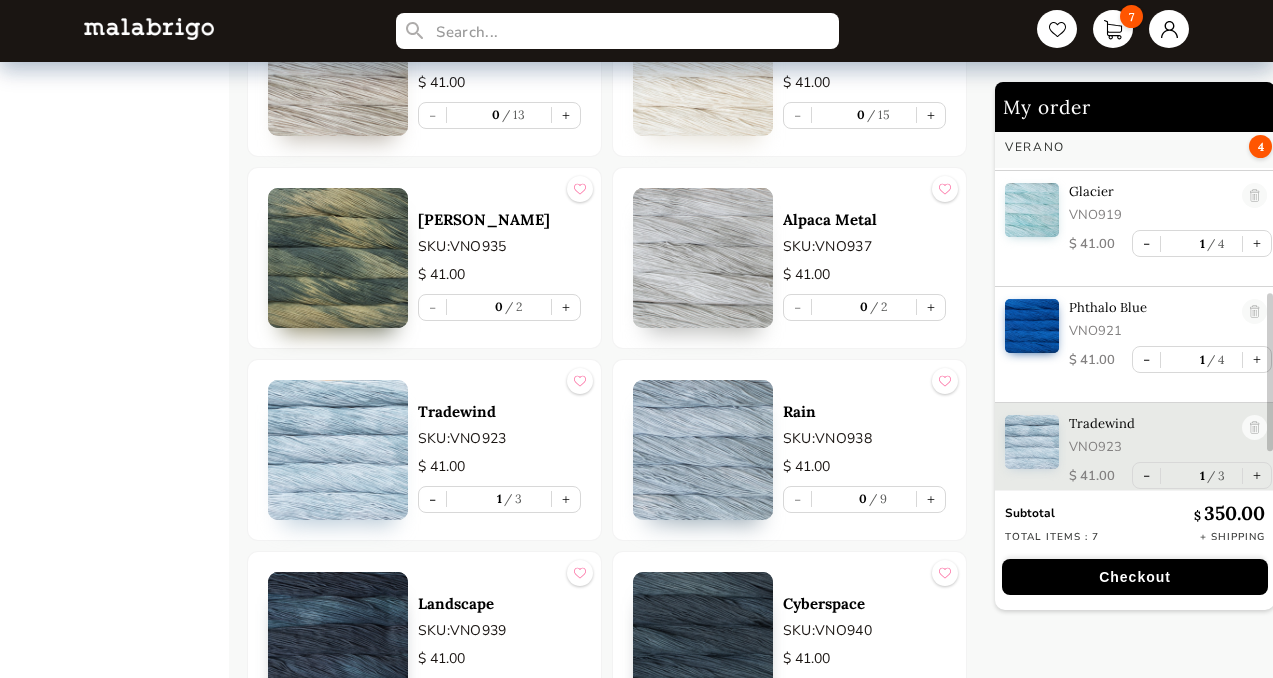 scroll, scrollTop: 407, scrollLeft: 0, axis: vertical 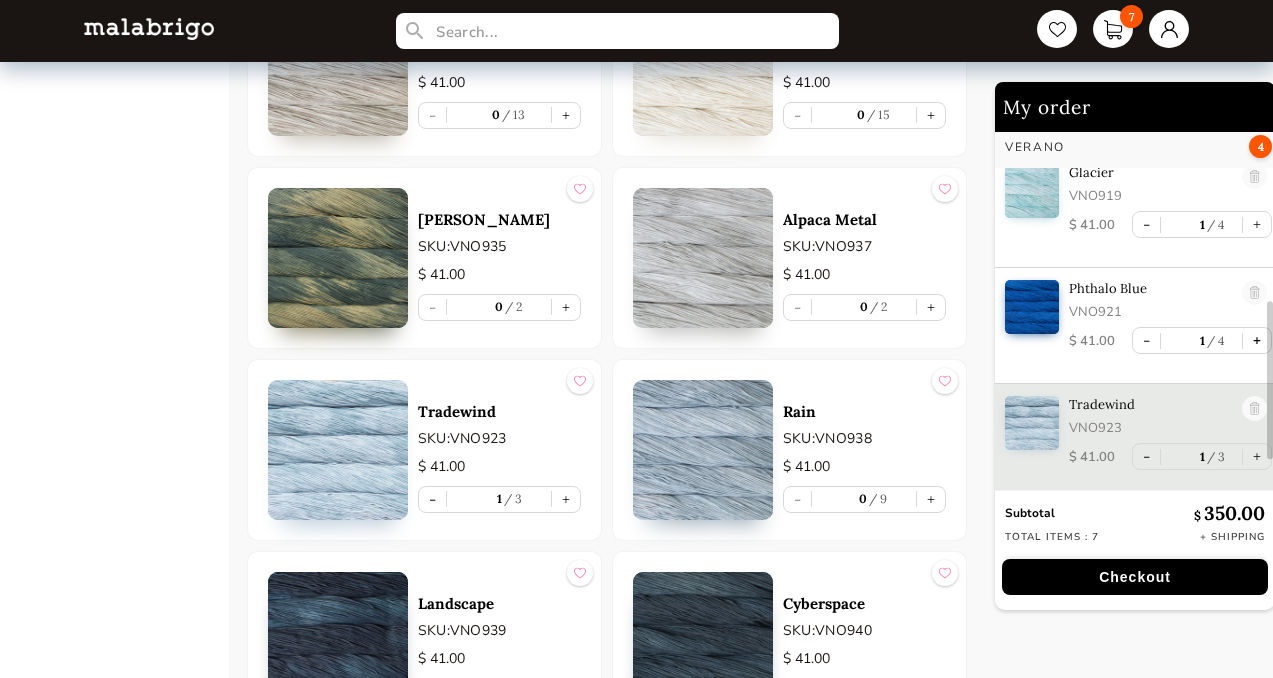 click on "+" at bounding box center [1257, 340] 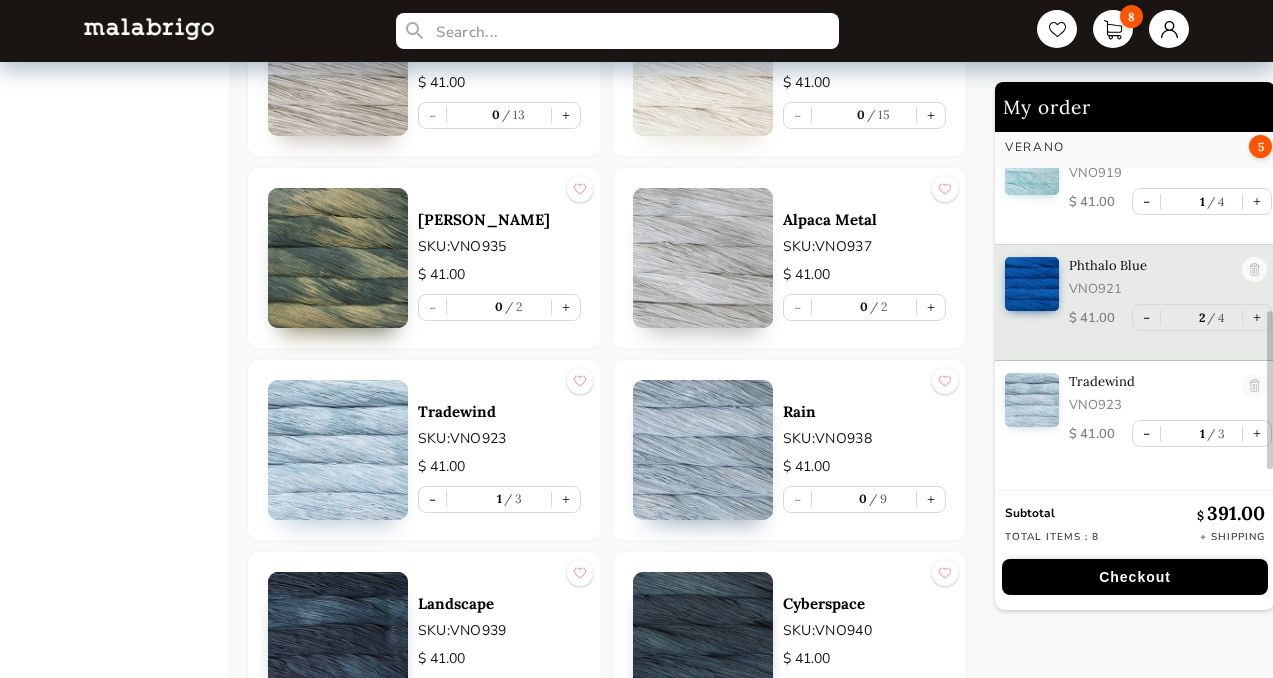 scroll, scrollTop: 434, scrollLeft: 0, axis: vertical 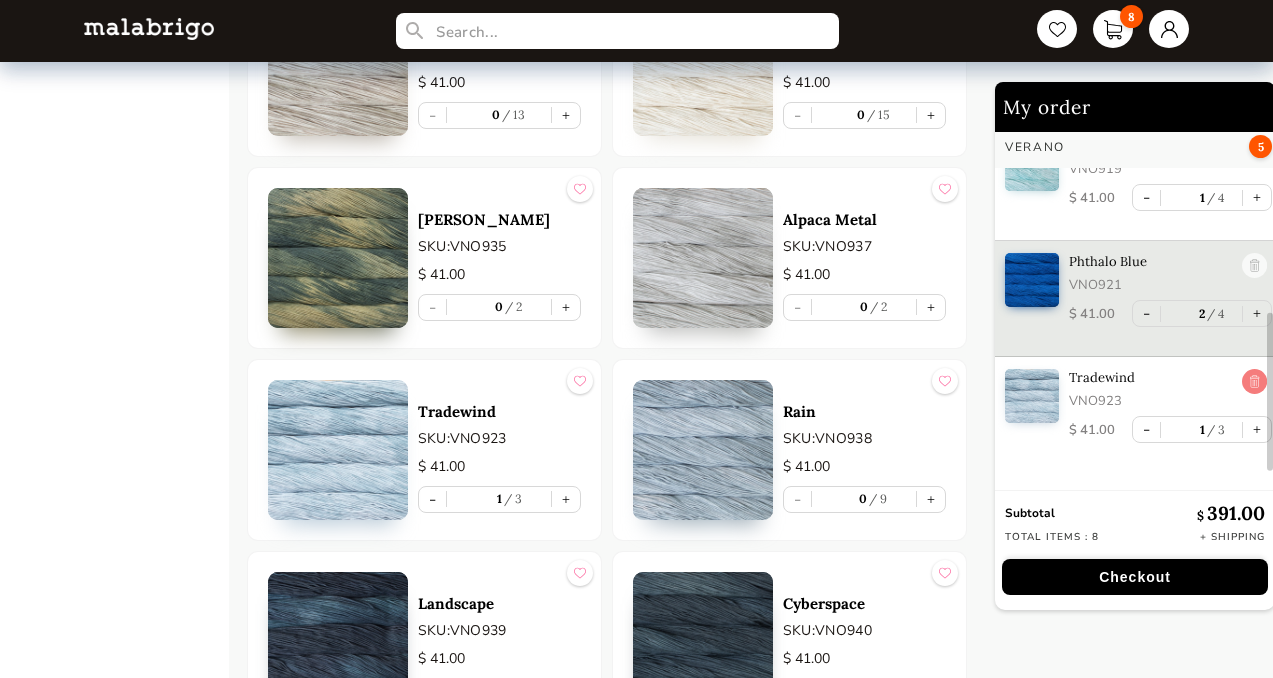 click at bounding box center [1254, 382] 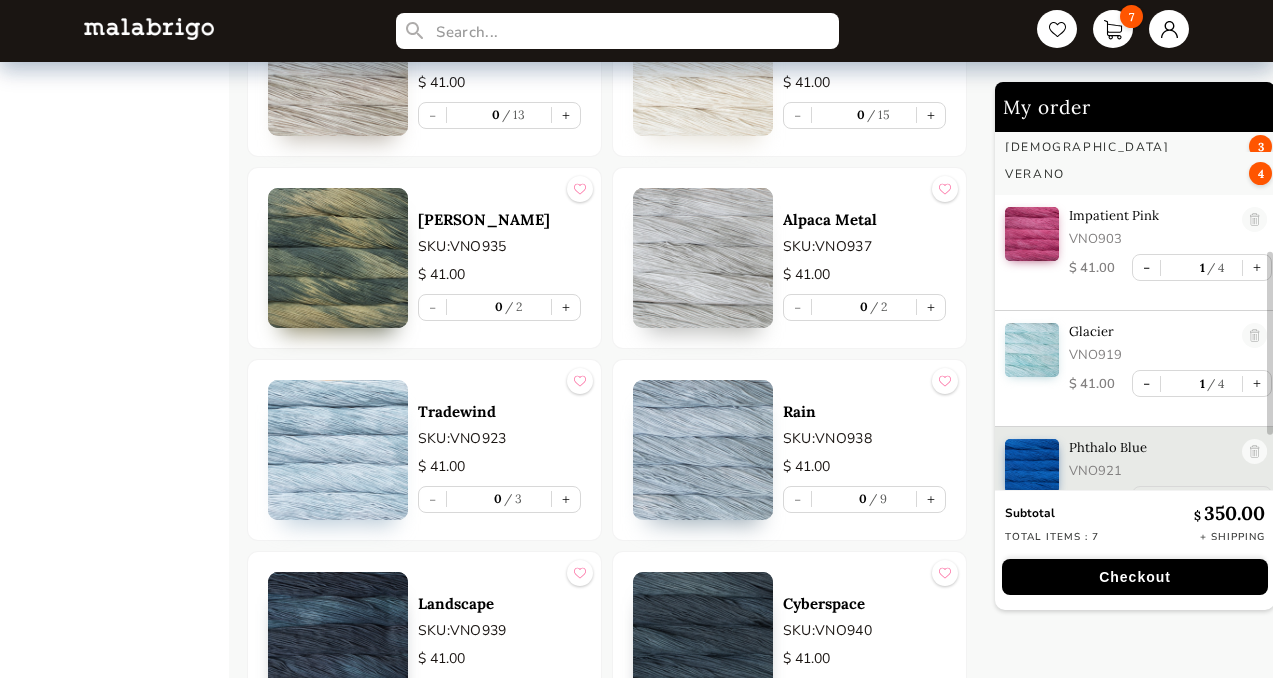 scroll, scrollTop: 251, scrollLeft: 0, axis: vertical 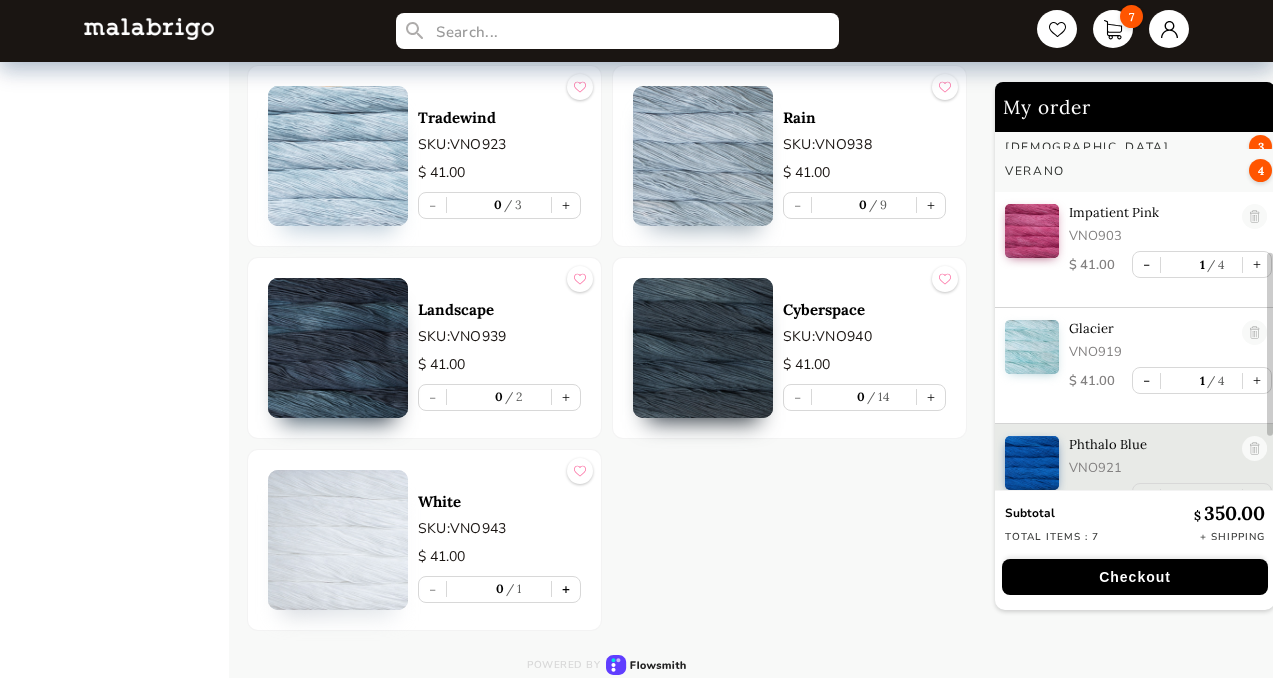 click on "+" at bounding box center (566, 589) 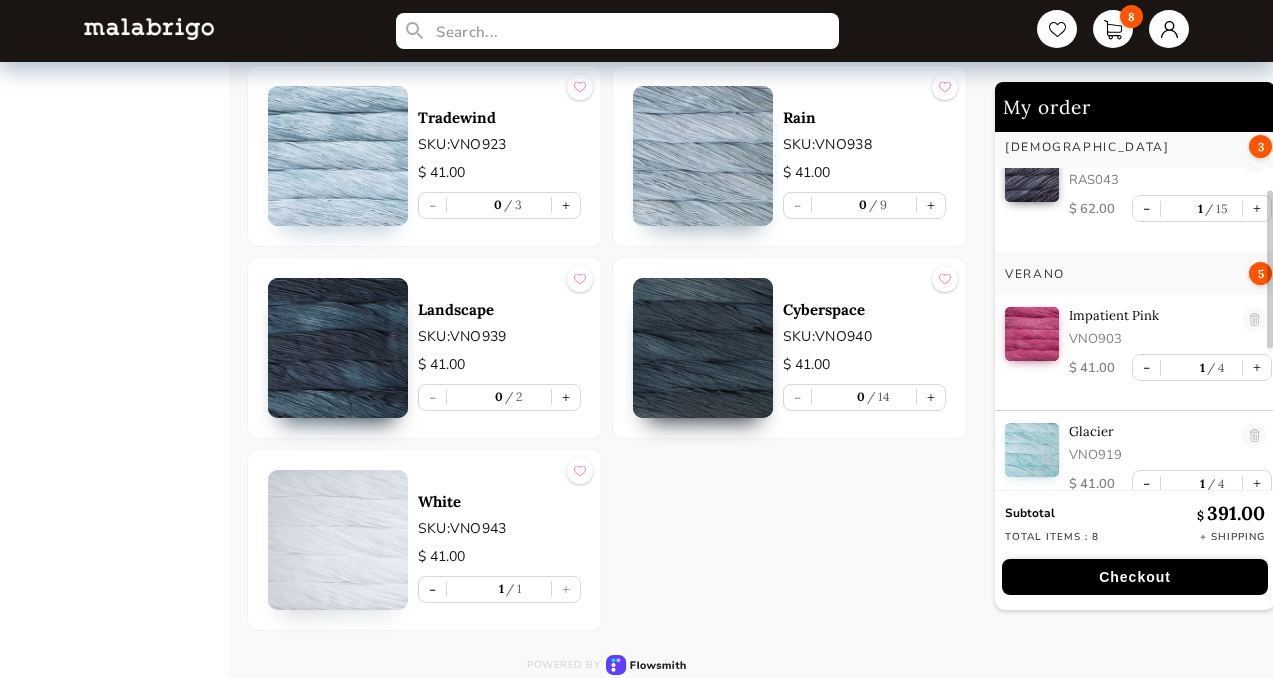 scroll, scrollTop: 146, scrollLeft: 0, axis: vertical 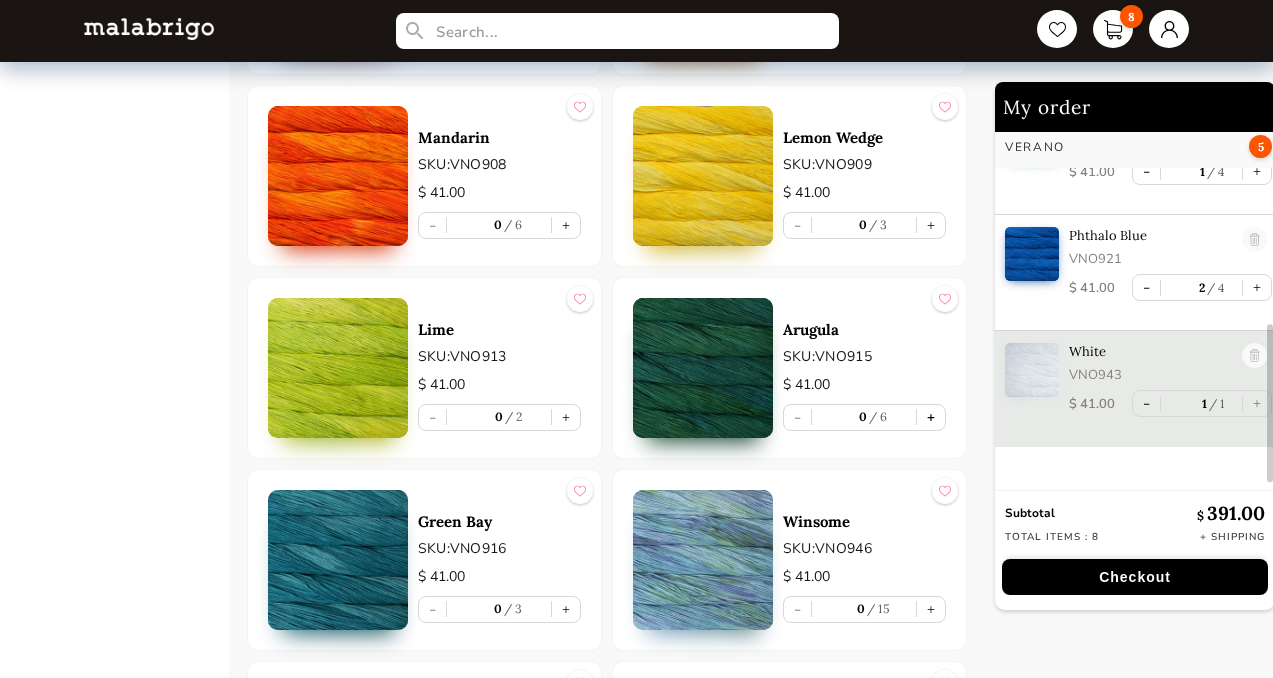 click on "+" at bounding box center [931, 417] 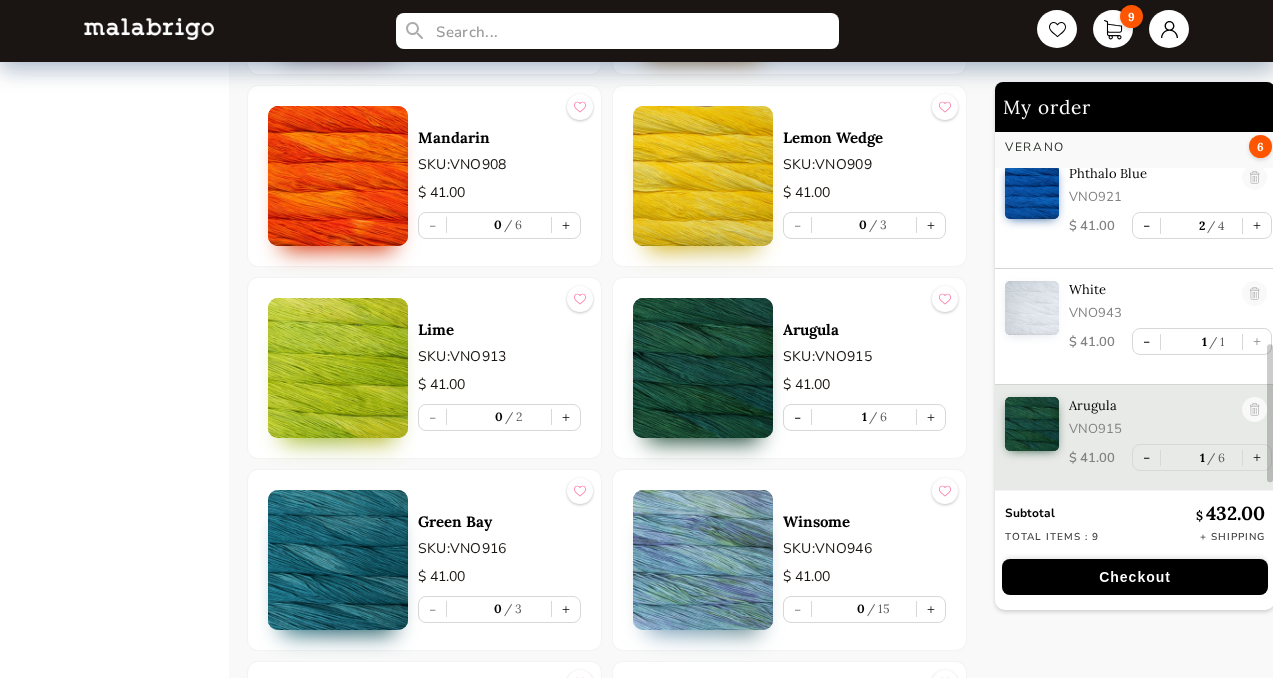 scroll, scrollTop: 576, scrollLeft: 0, axis: vertical 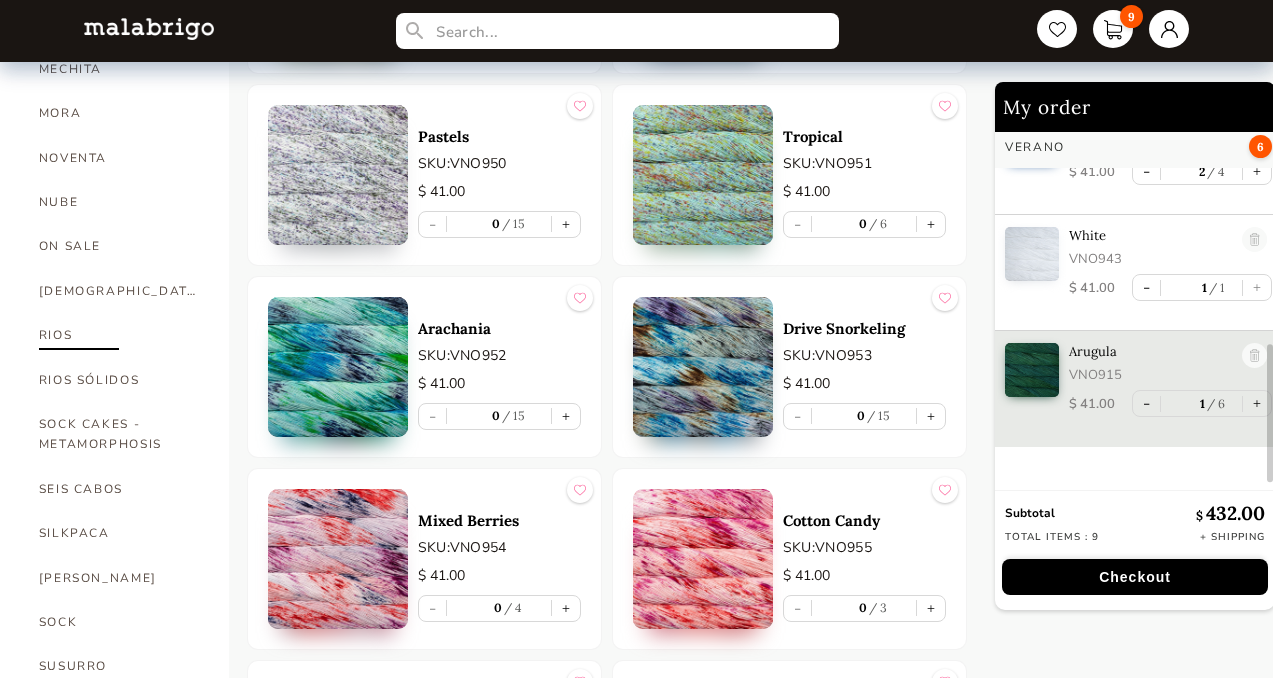 click on "RIOS" at bounding box center [119, 335] 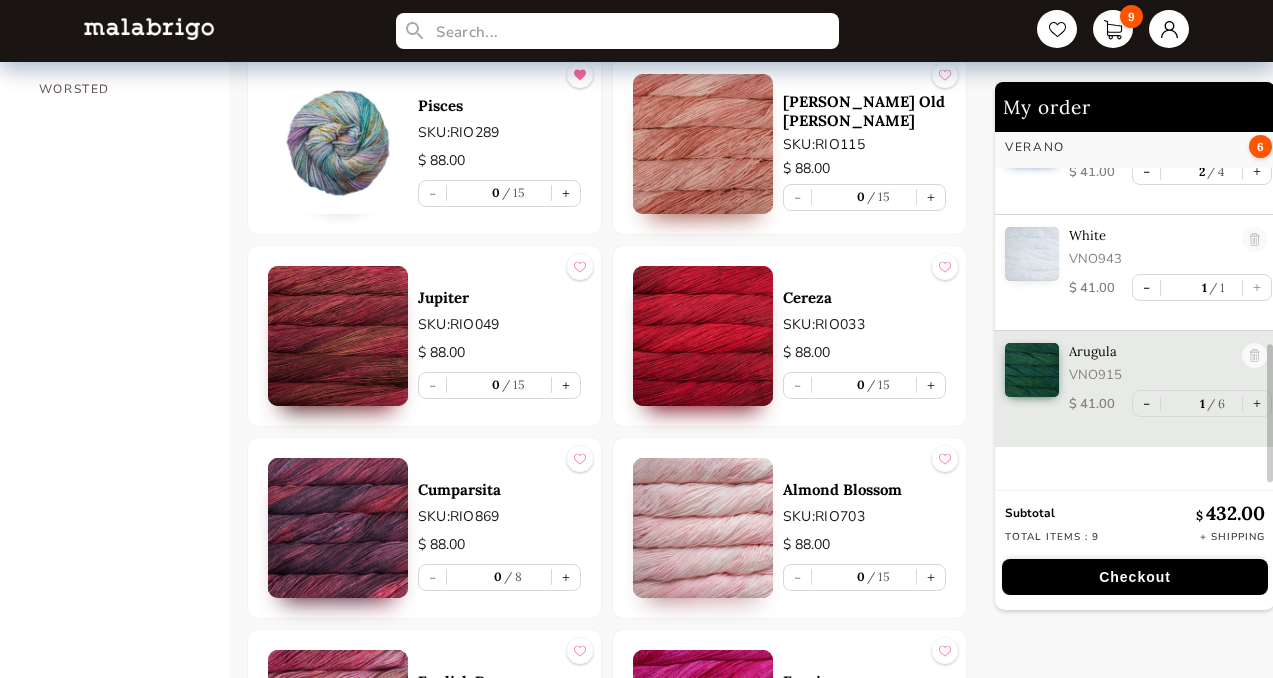 scroll, scrollTop: 1780, scrollLeft: 0, axis: vertical 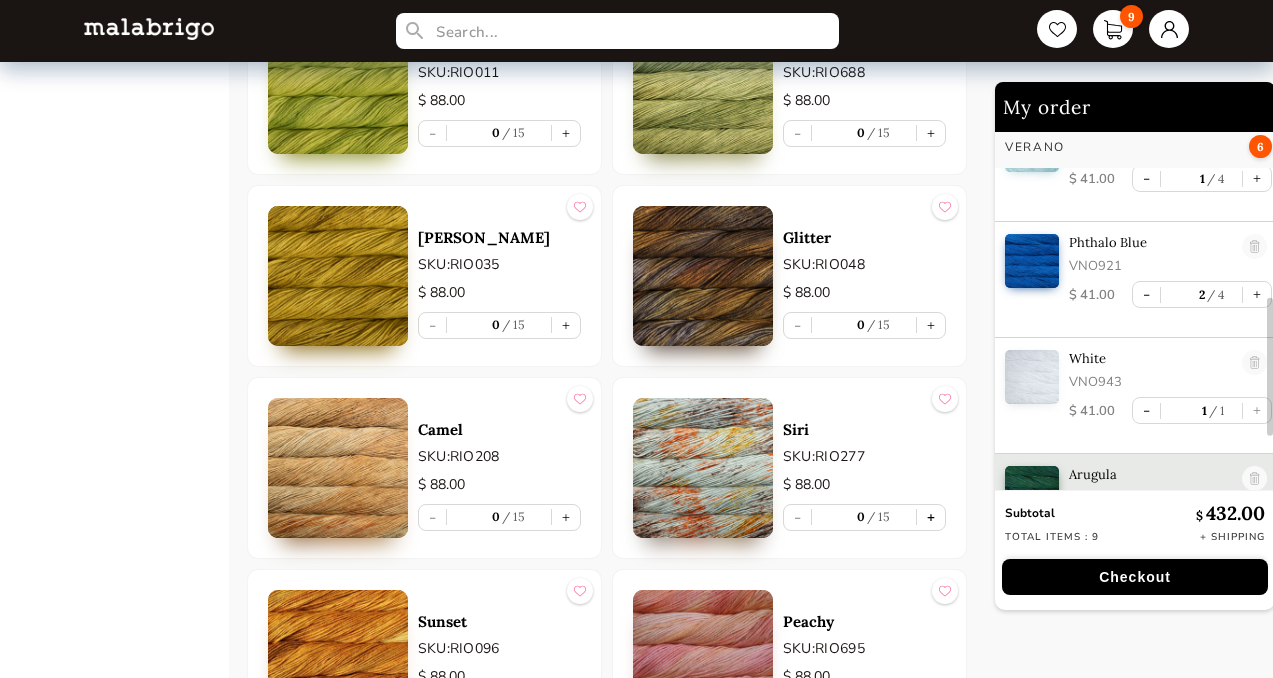 click on "+" at bounding box center (931, 517) 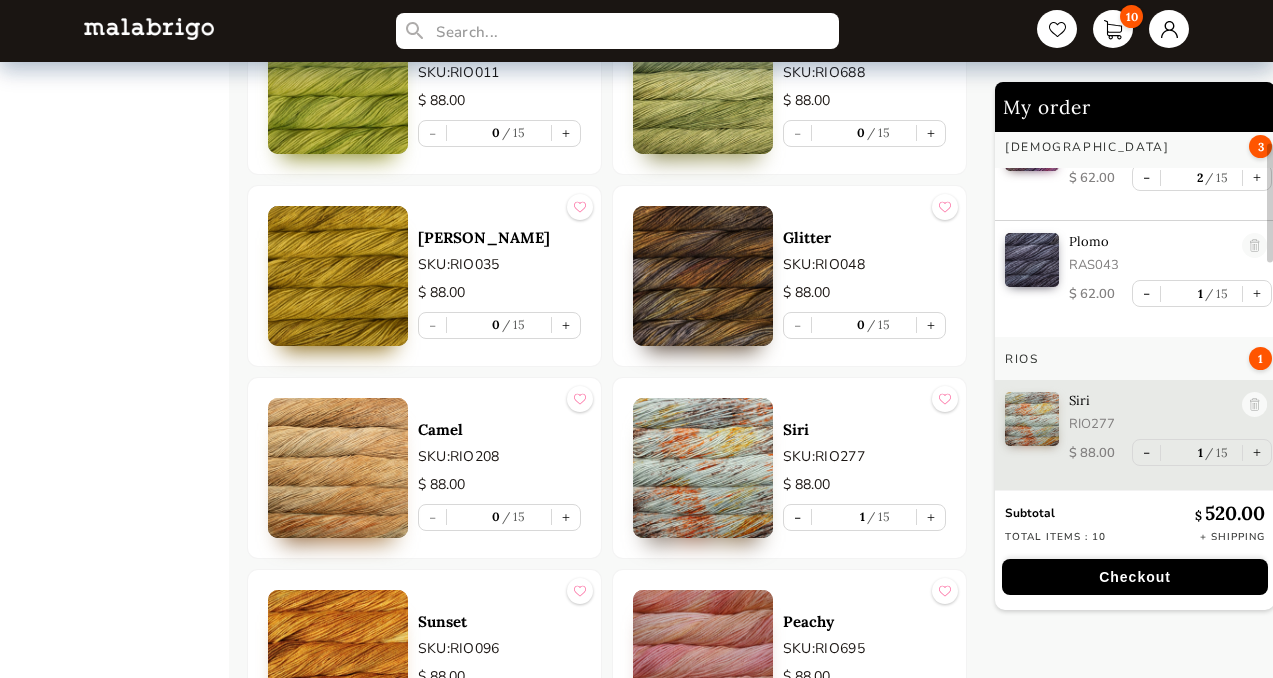 scroll, scrollTop: 51, scrollLeft: 0, axis: vertical 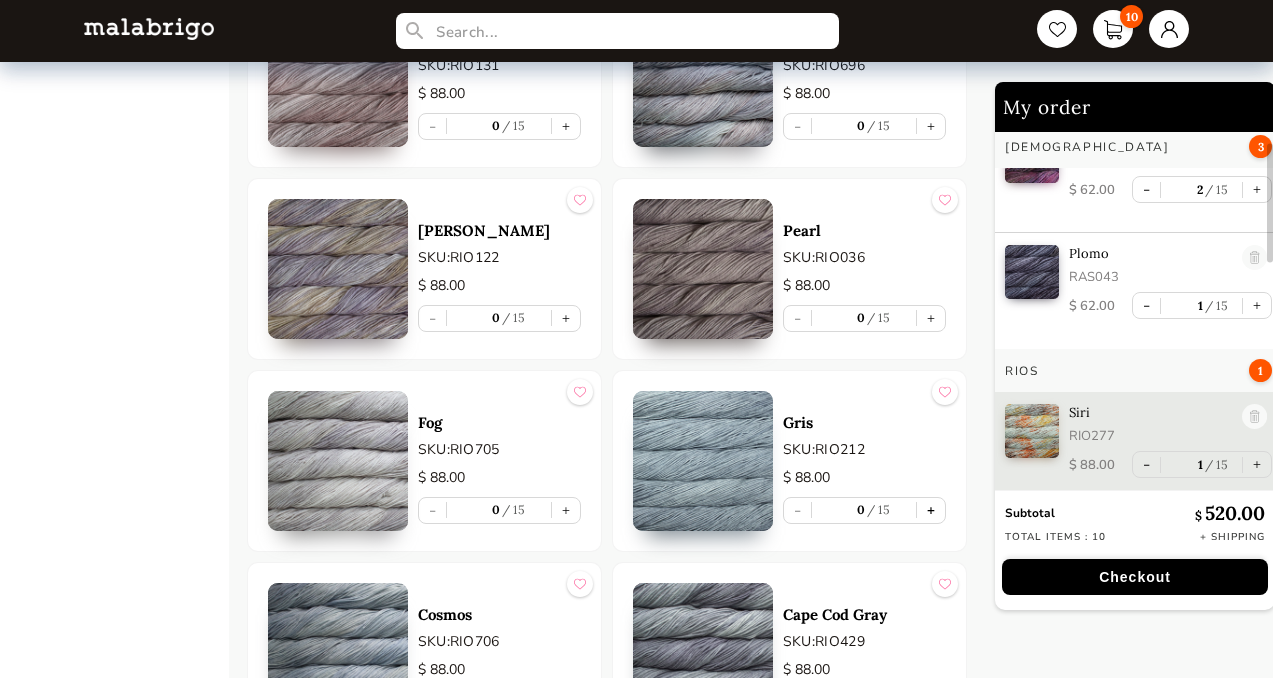 click on "+" at bounding box center (931, 510) 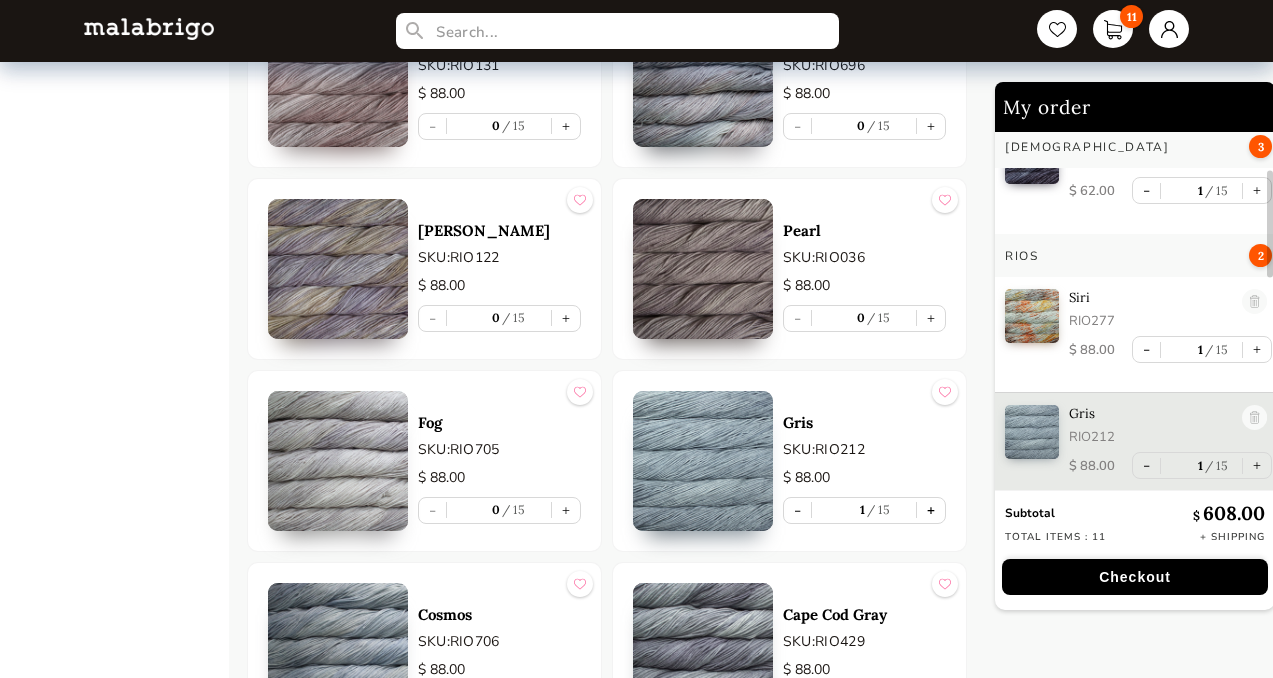 scroll, scrollTop: 167, scrollLeft: 0, axis: vertical 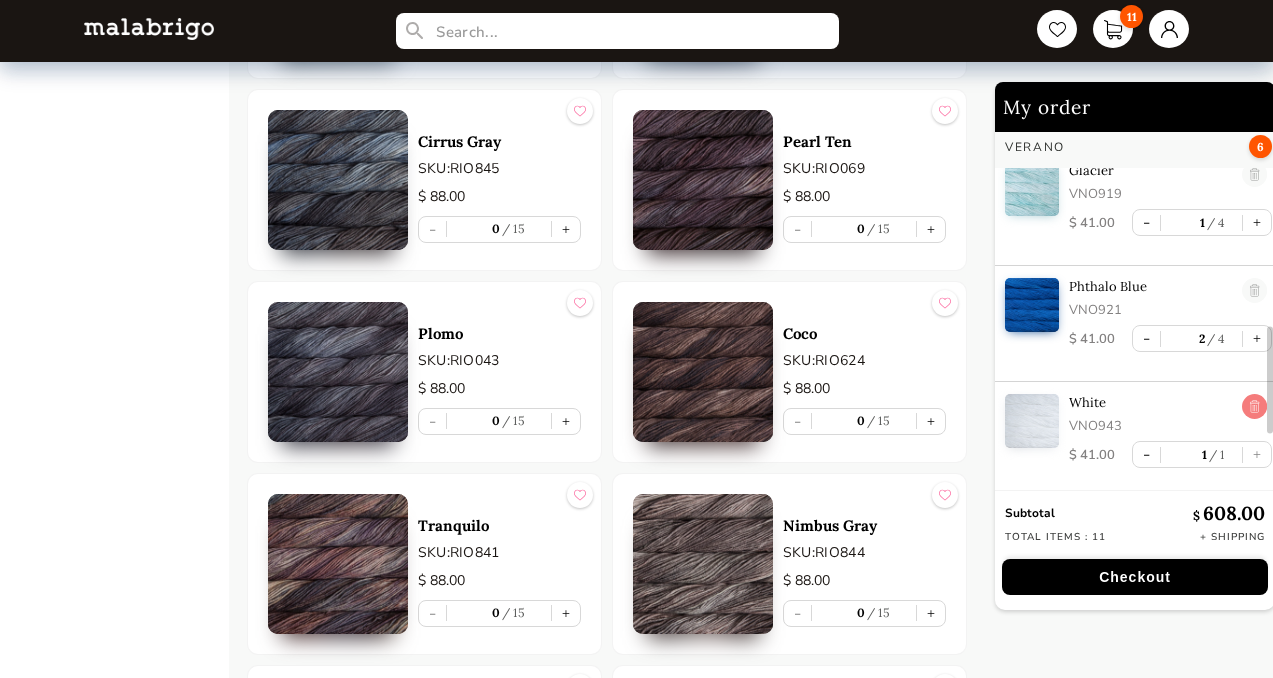 click at bounding box center (1254, 407) 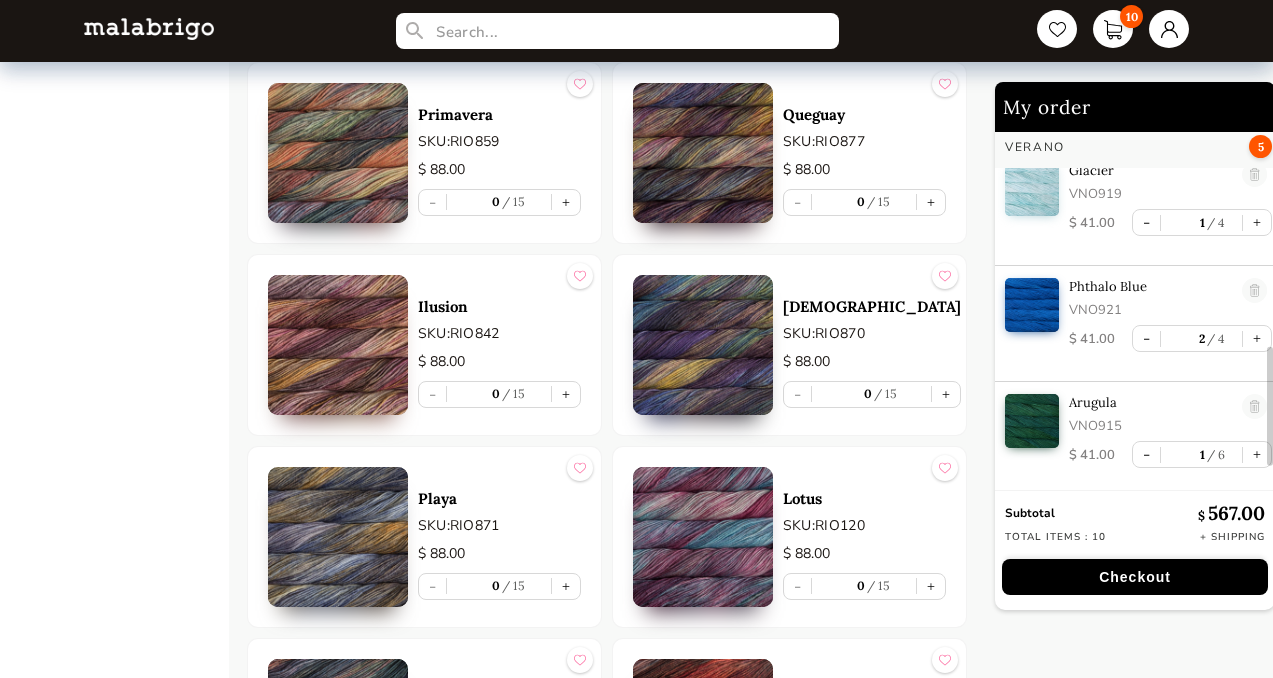 scroll, scrollTop: 9224, scrollLeft: 0, axis: vertical 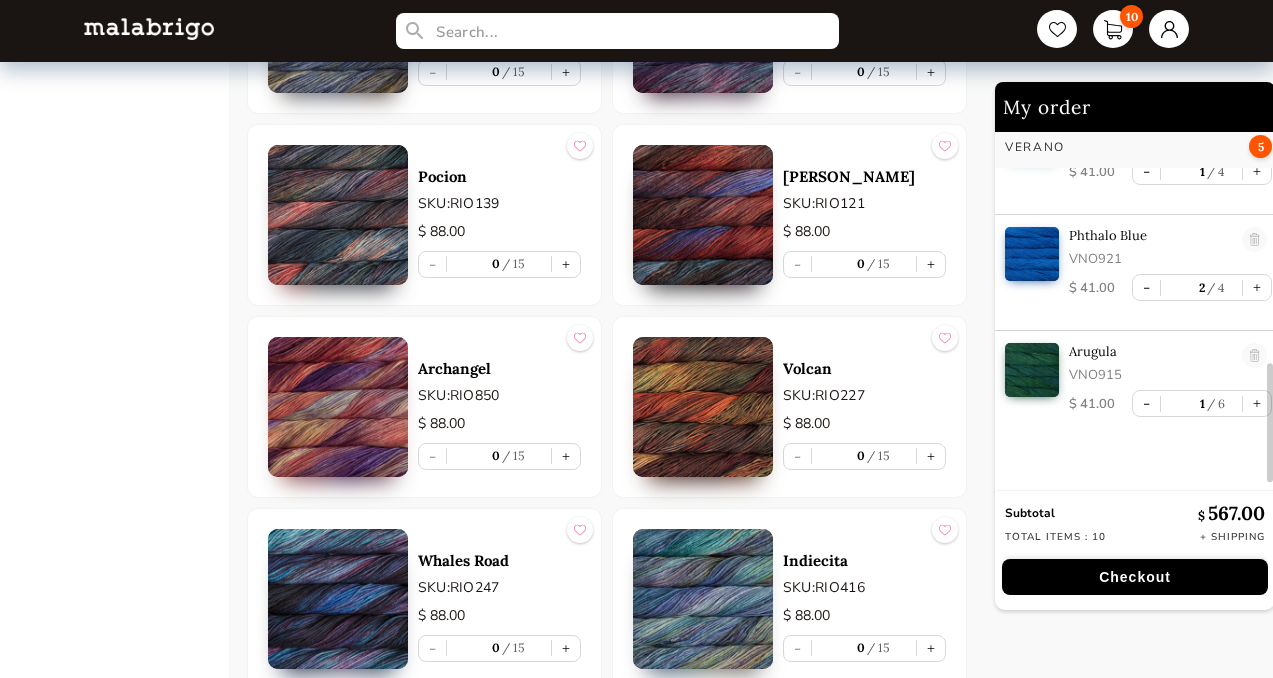 click at bounding box center (338, 407) 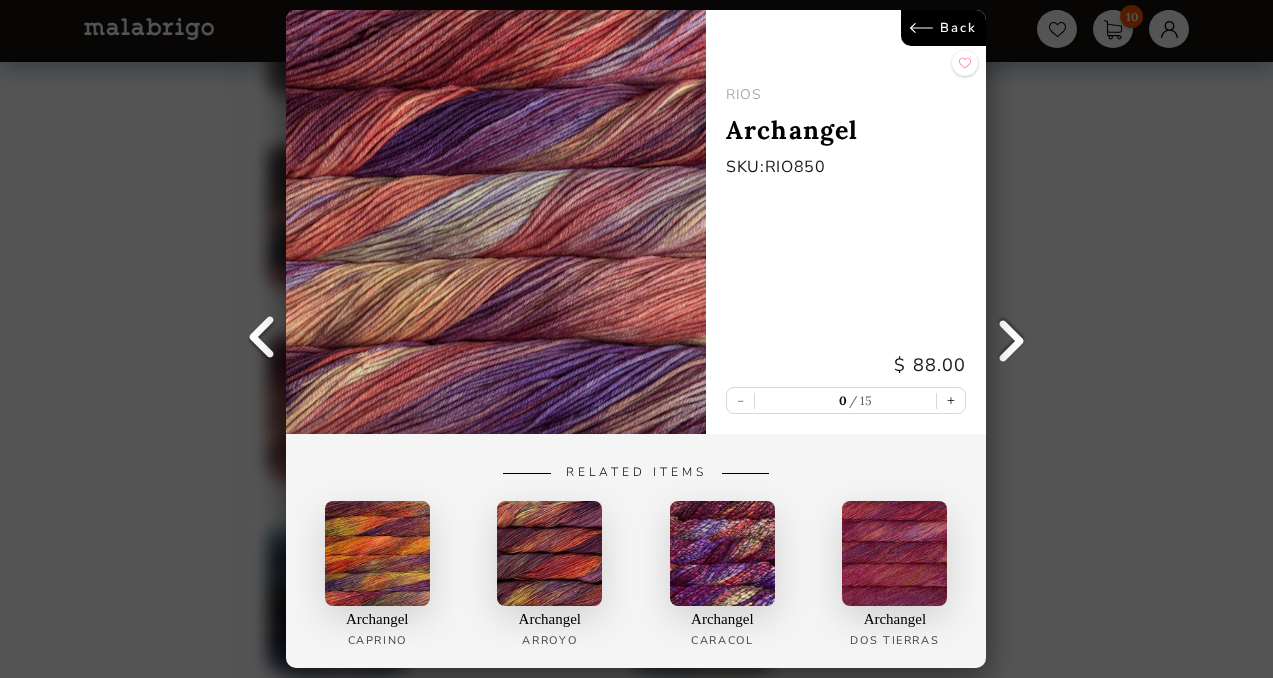 scroll, scrollTop: 0, scrollLeft: 0, axis: both 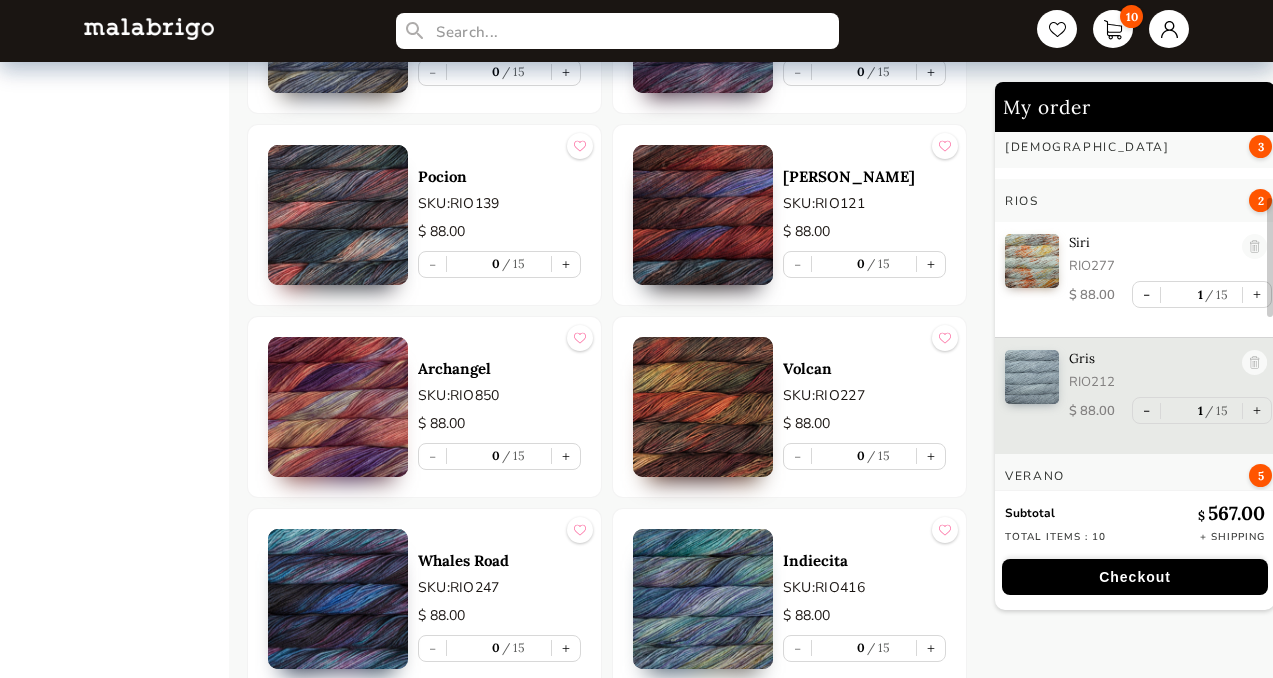 click at bounding box center (1032, 261) 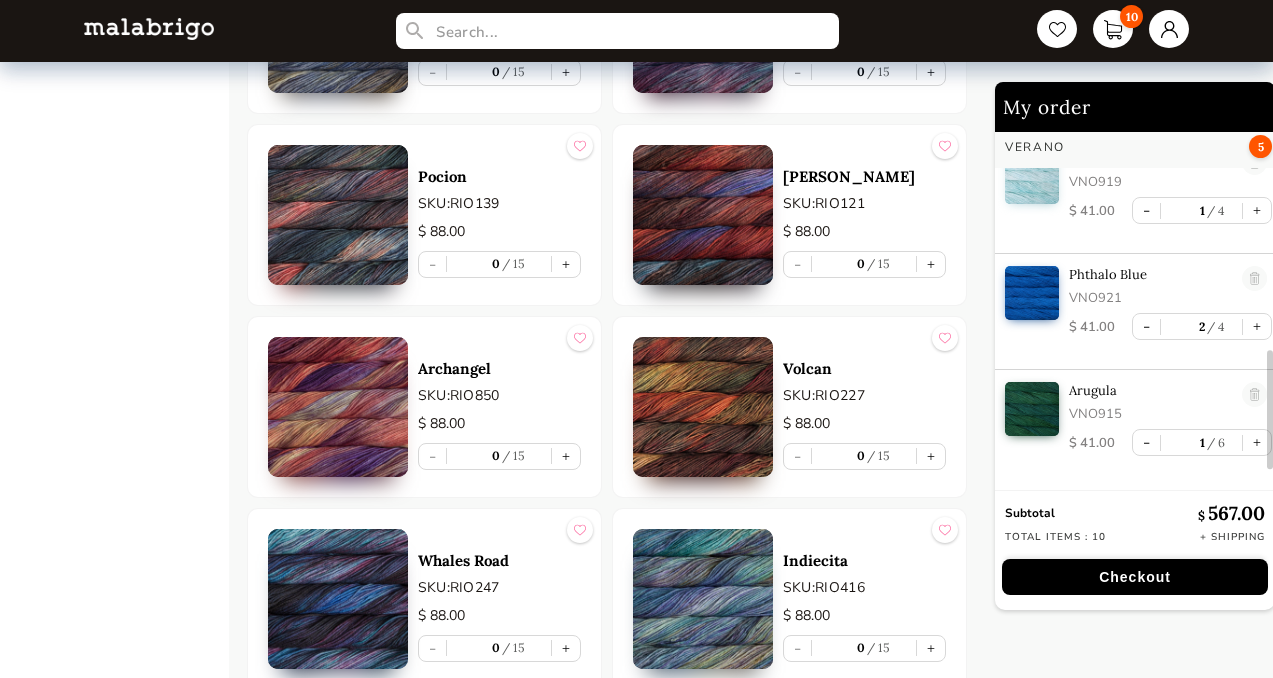scroll, scrollTop: 701, scrollLeft: 0, axis: vertical 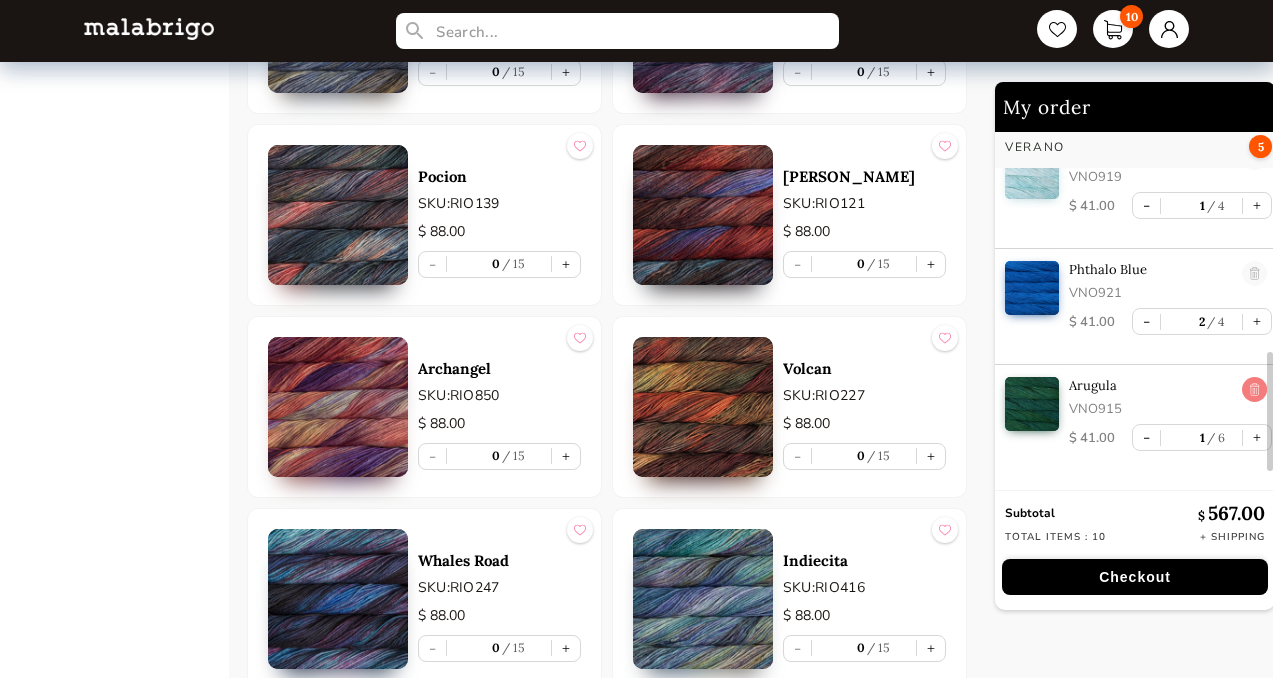 click at bounding box center (1254, 390) 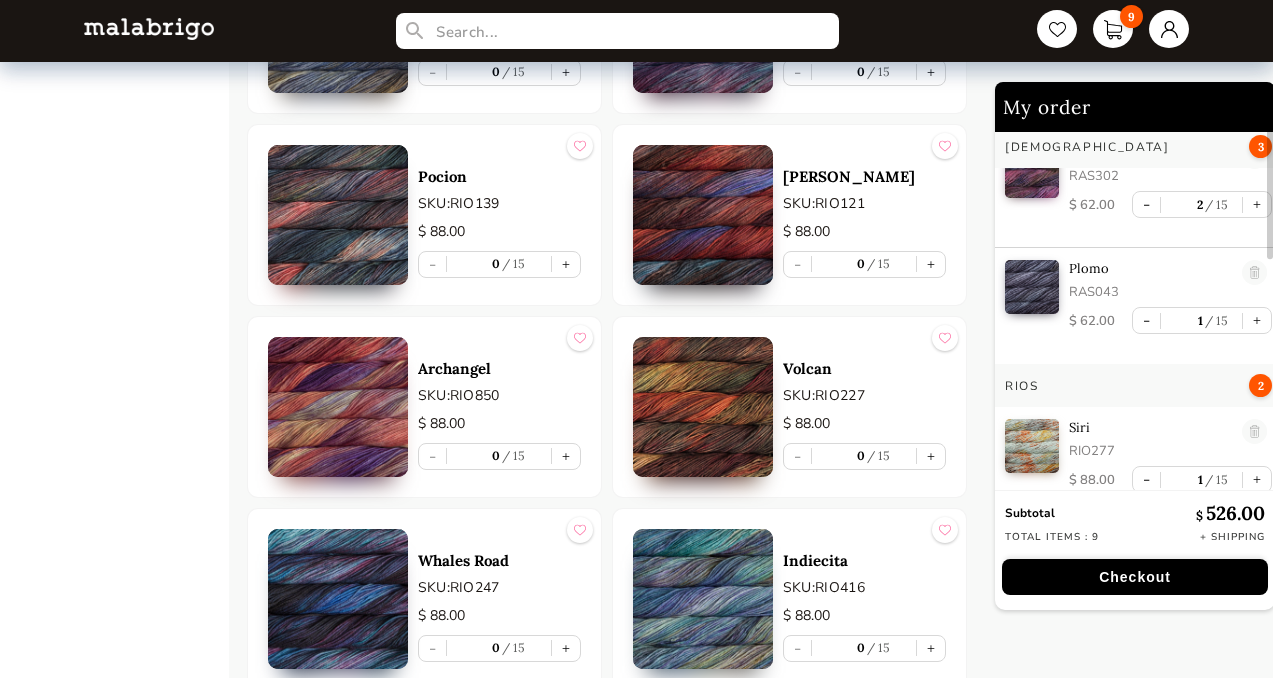 scroll, scrollTop: 0, scrollLeft: 0, axis: both 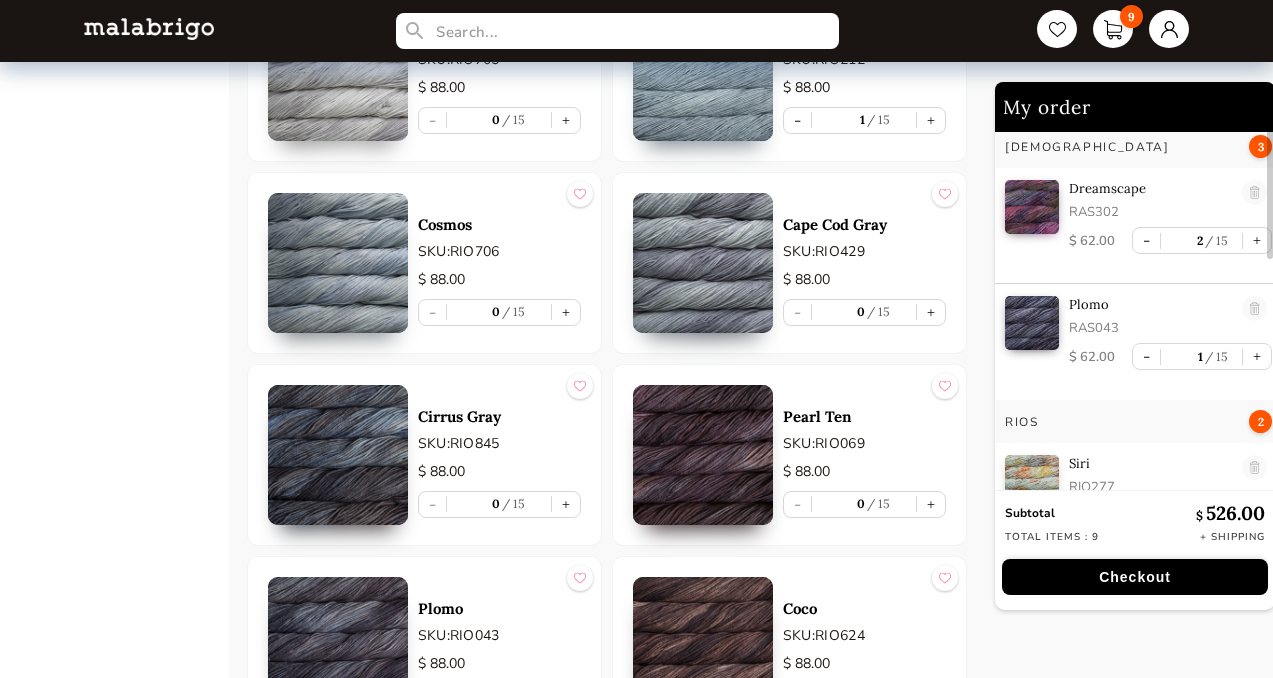 click at bounding box center [338, 455] 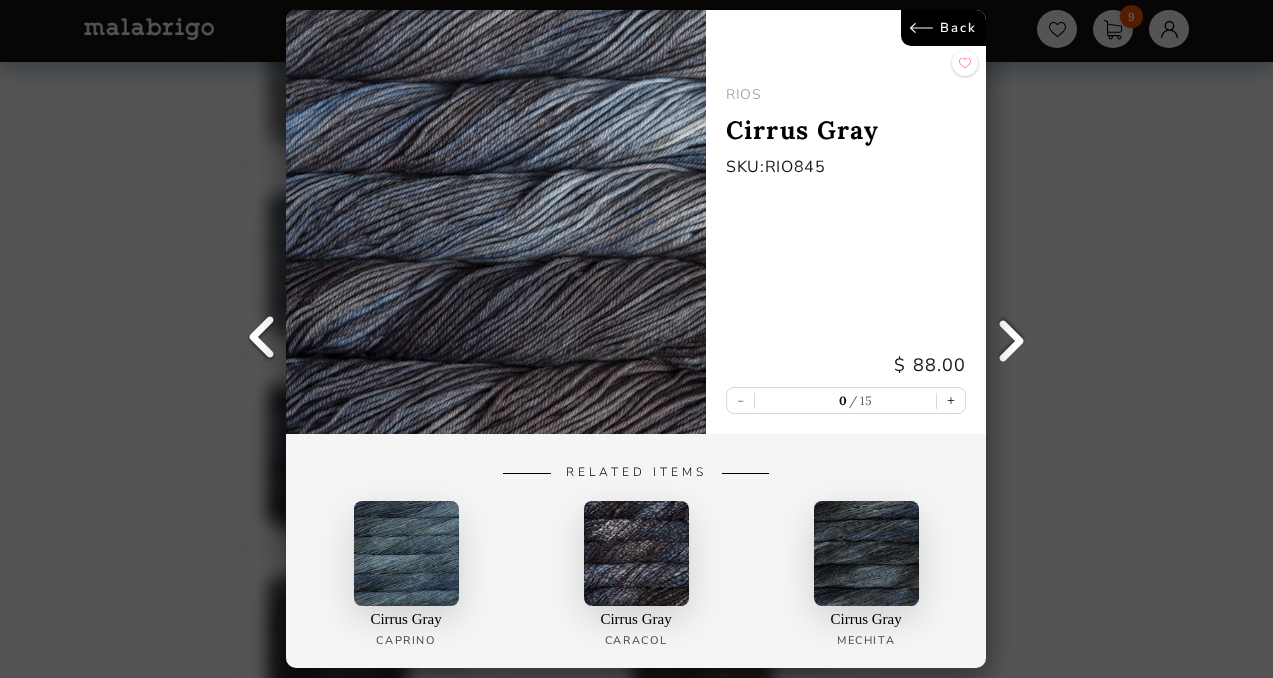 click on "Back" at bounding box center (944, 28) 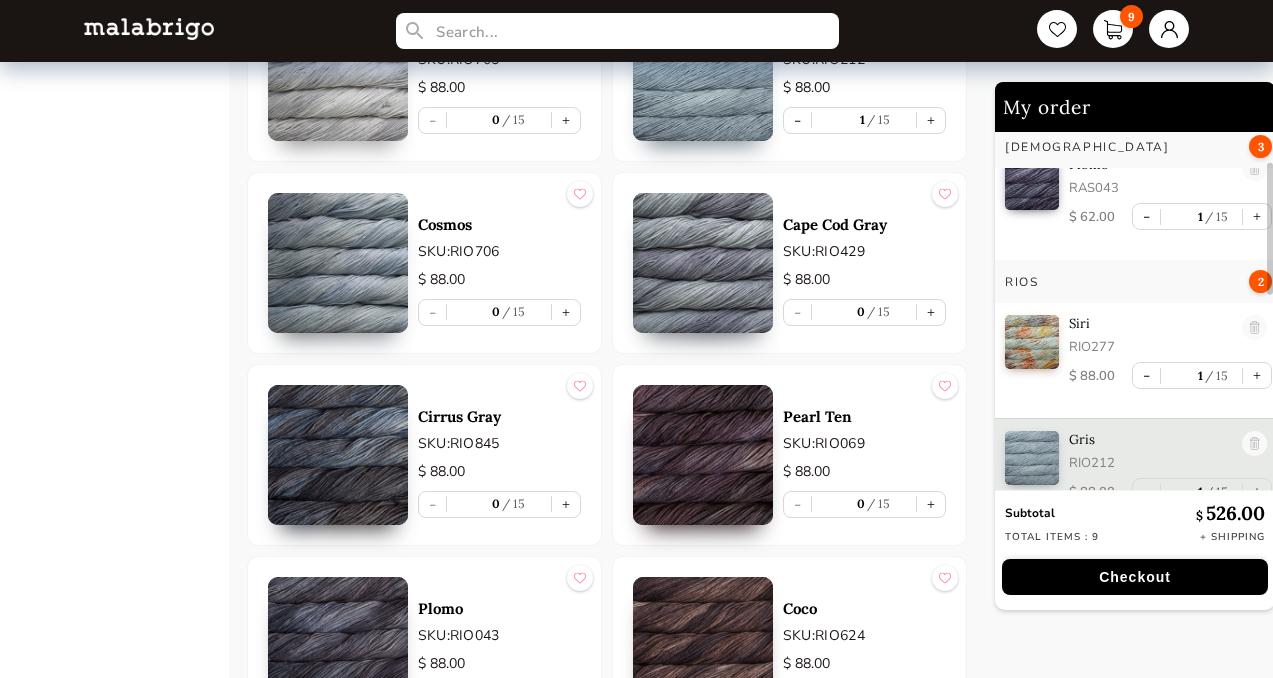 scroll, scrollTop: 0, scrollLeft: 0, axis: both 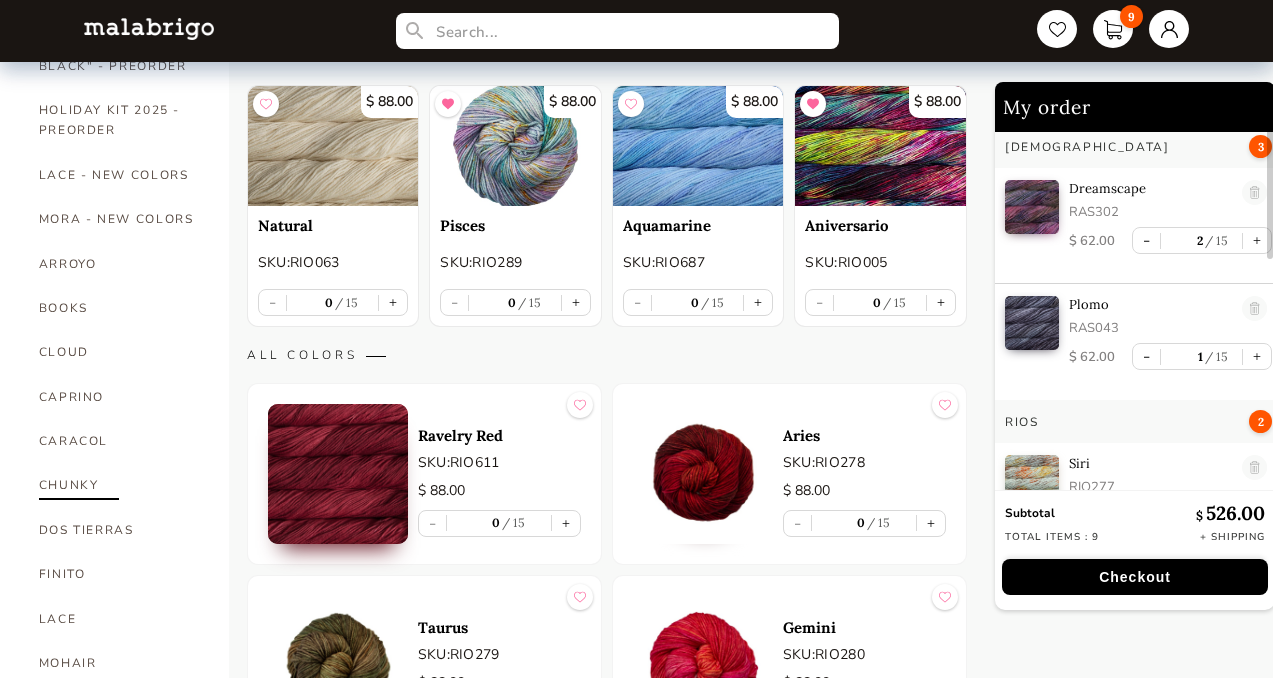 click on "CHUNKY" at bounding box center (119, 485) 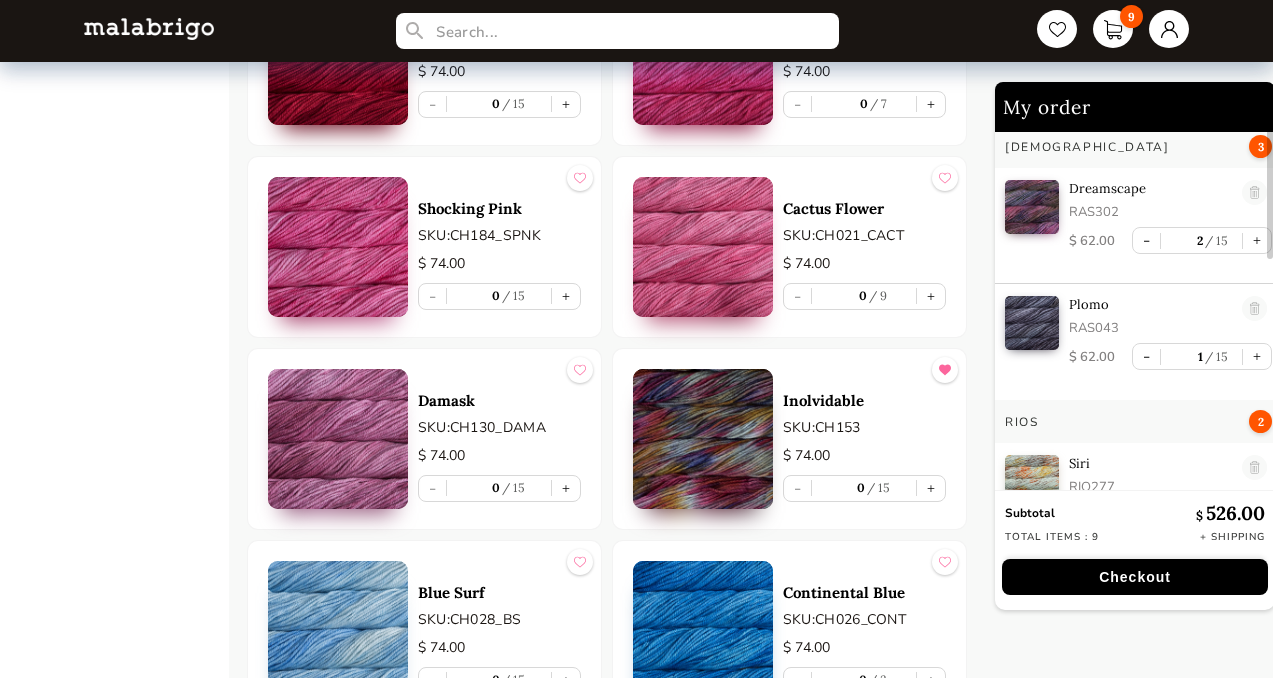 scroll, scrollTop: 2017, scrollLeft: 0, axis: vertical 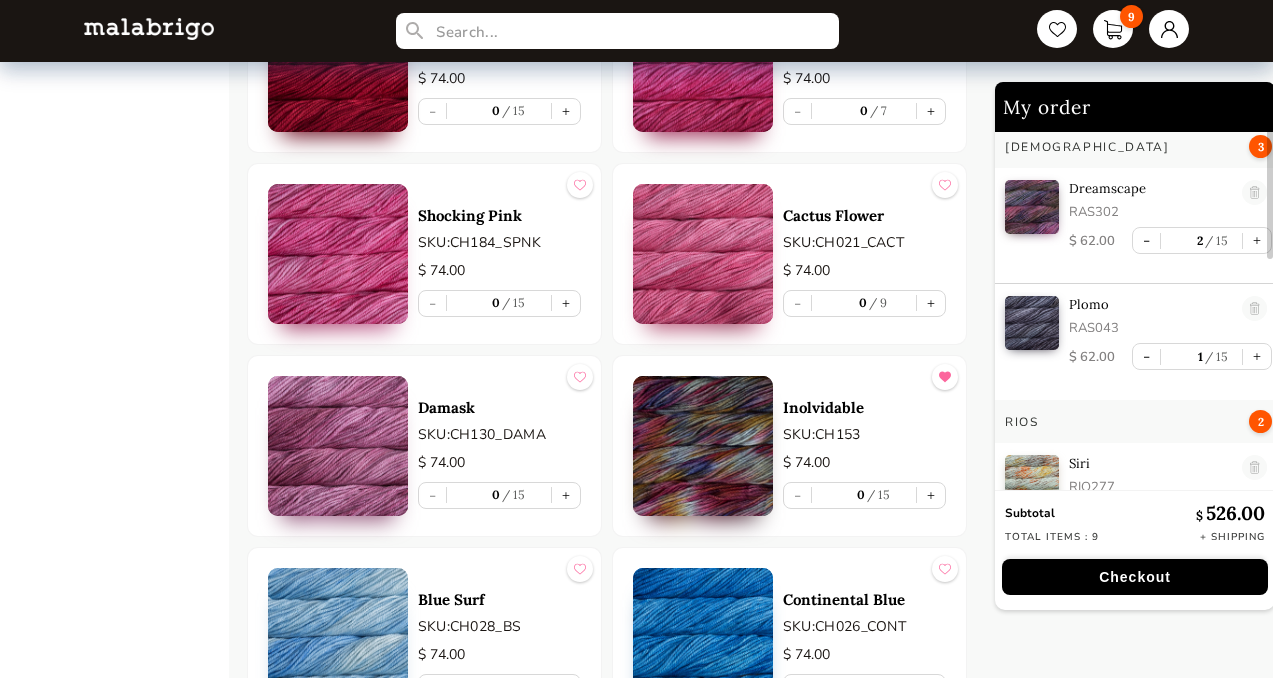 click at bounding box center (703, 446) 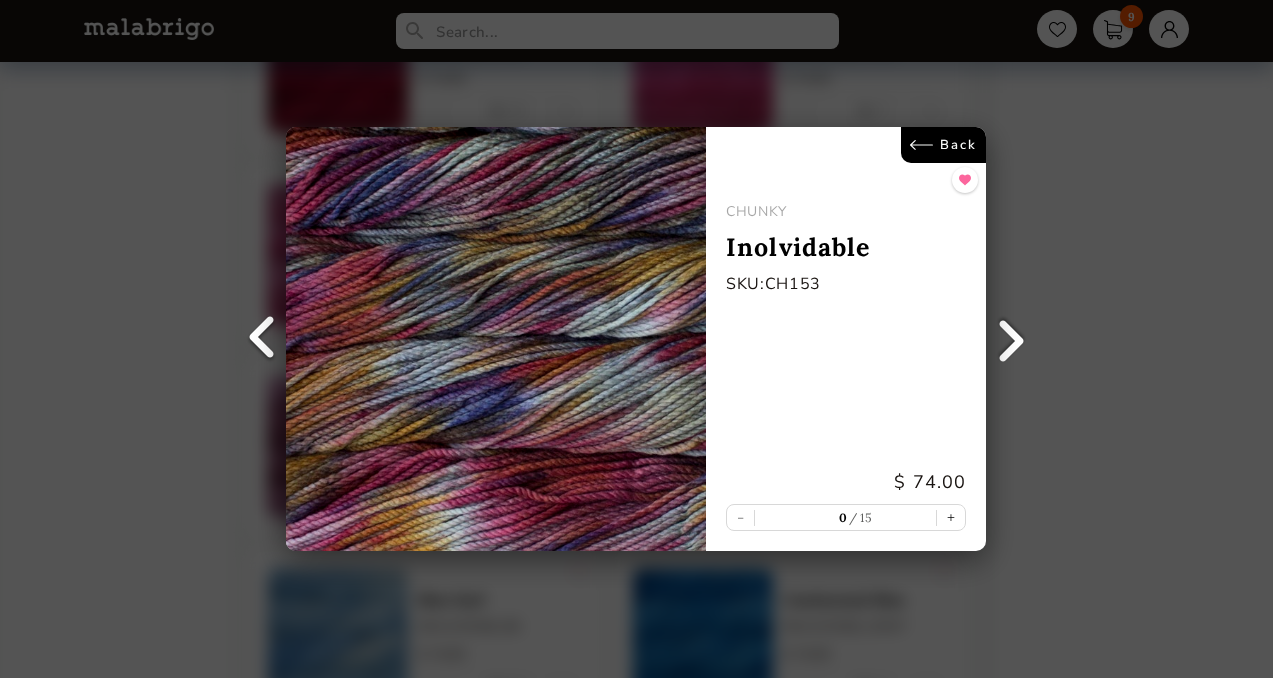click on "Back" at bounding box center [944, 145] 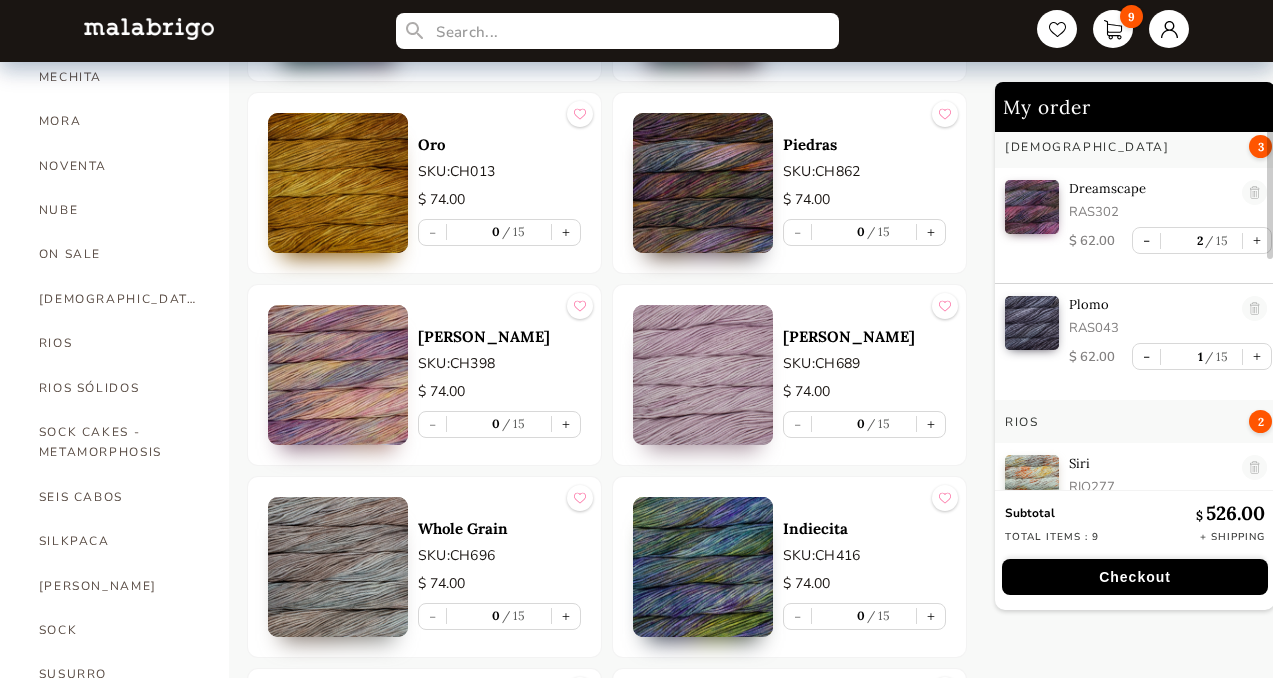 scroll, scrollTop: 933, scrollLeft: 0, axis: vertical 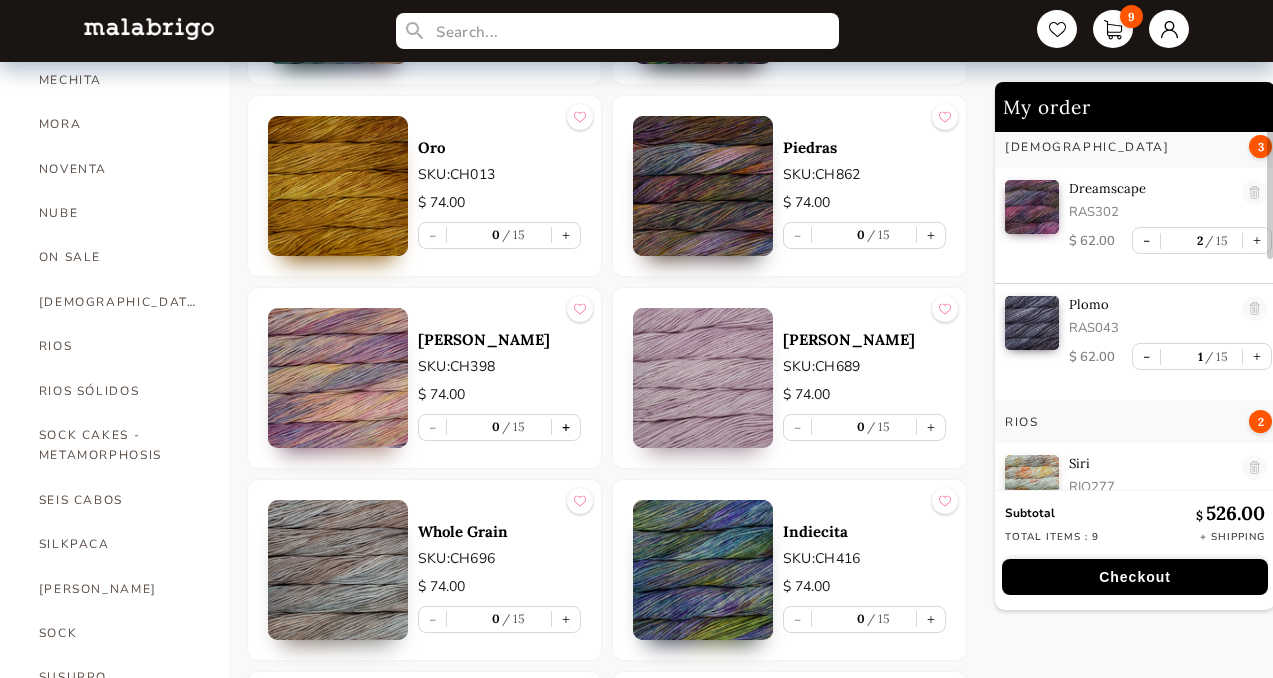 click on "+" at bounding box center [566, 427] 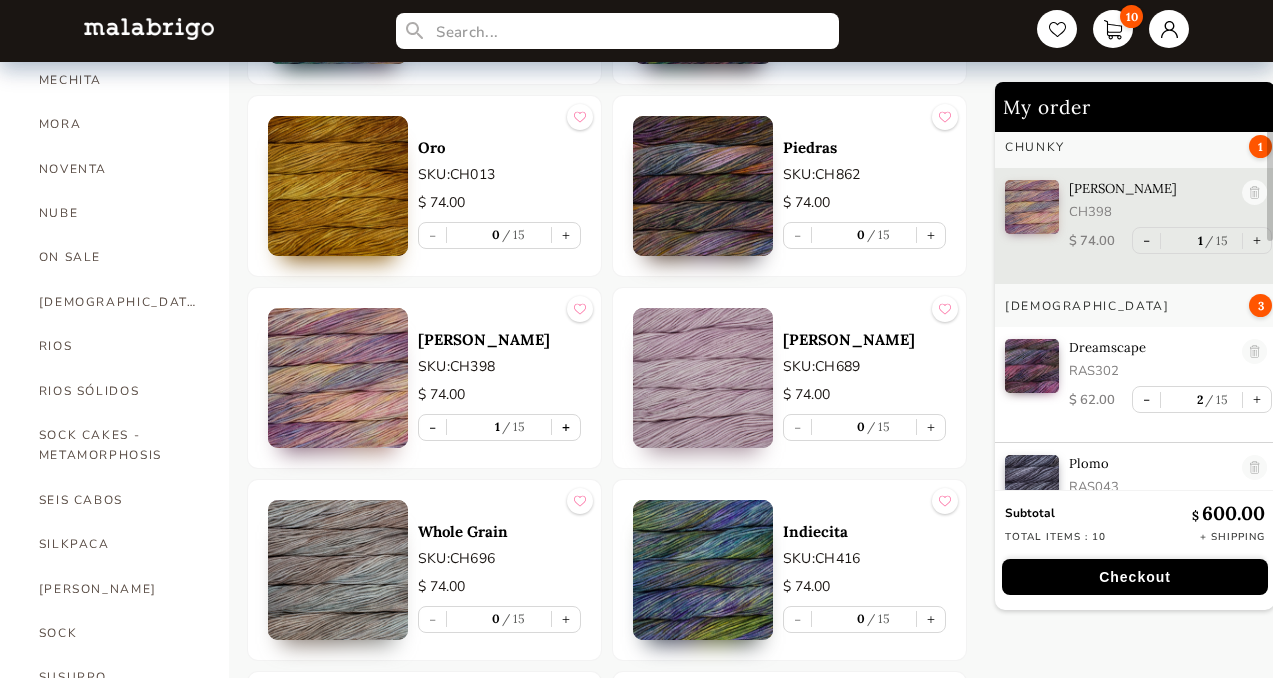 scroll, scrollTop: 0, scrollLeft: 0, axis: both 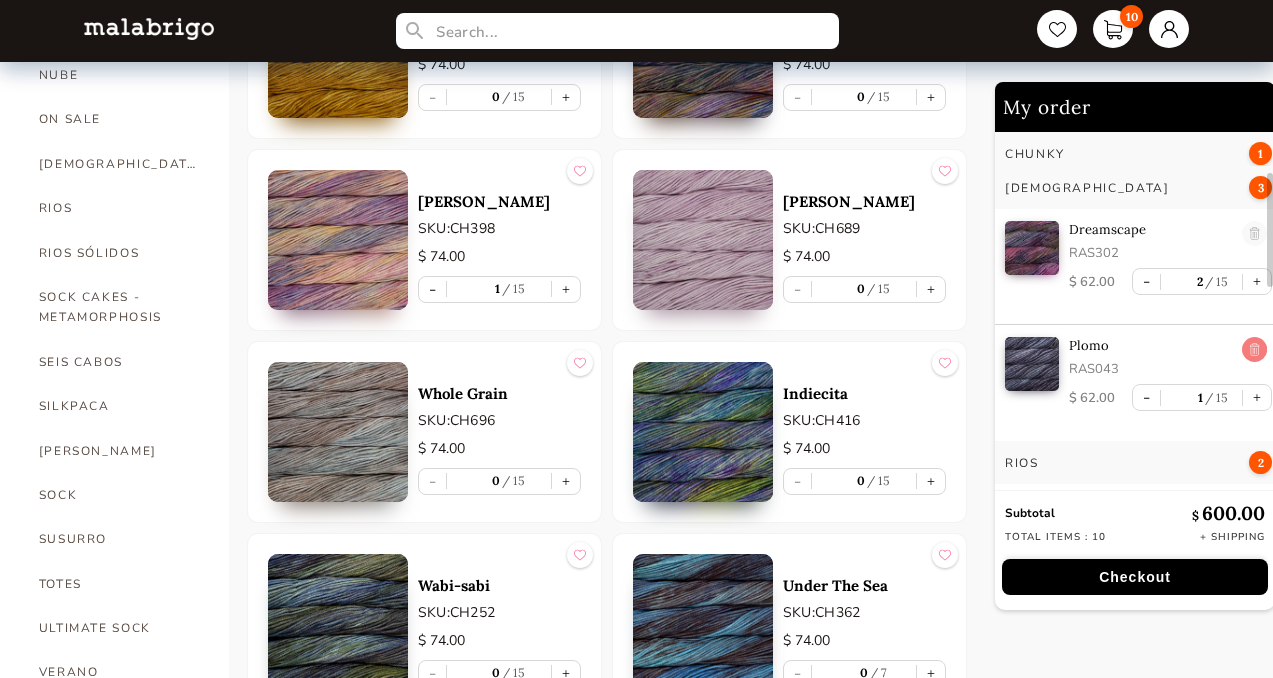 click at bounding box center (1254, 350) 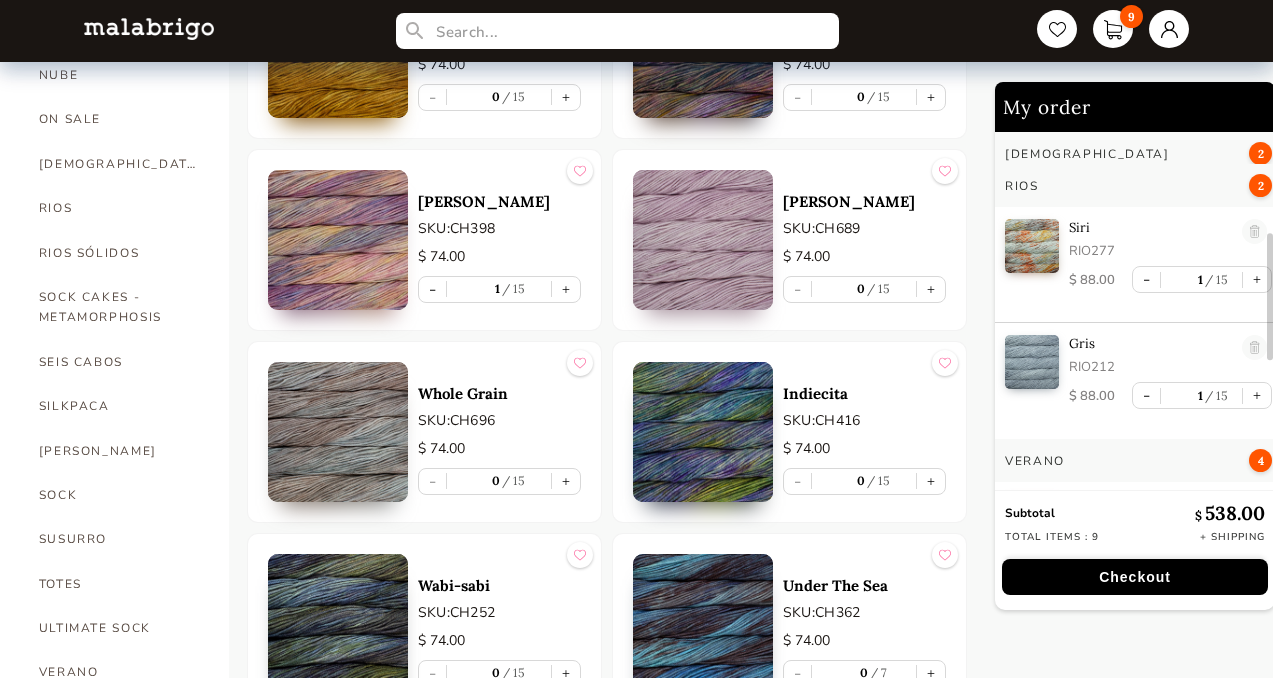 scroll, scrollTop: 288, scrollLeft: 0, axis: vertical 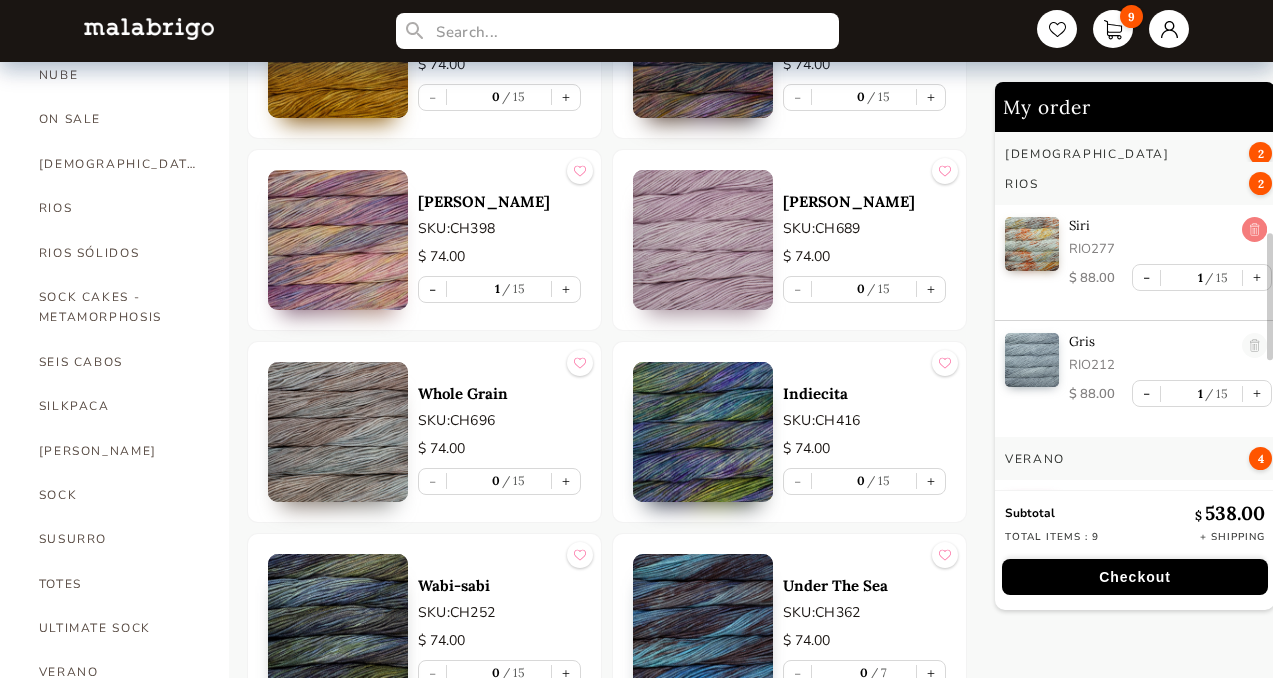click at bounding box center [1254, 230] 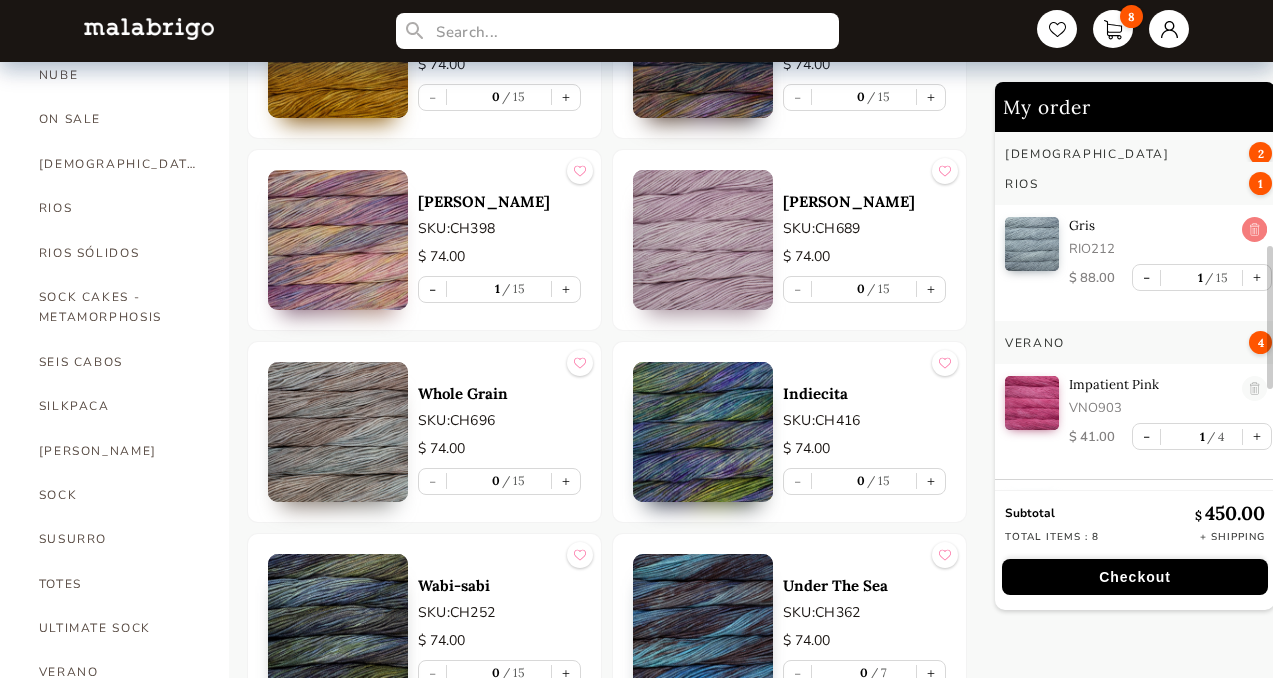 click at bounding box center [1254, 230] 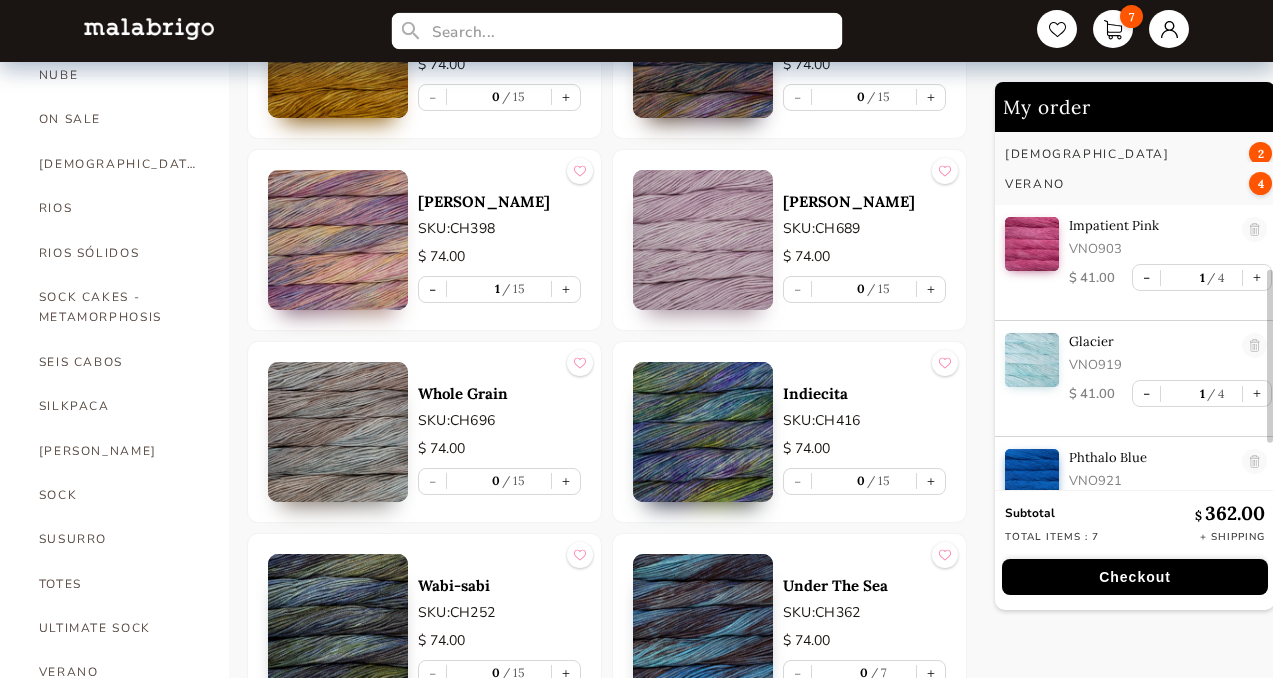 click at bounding box center (617, 31) 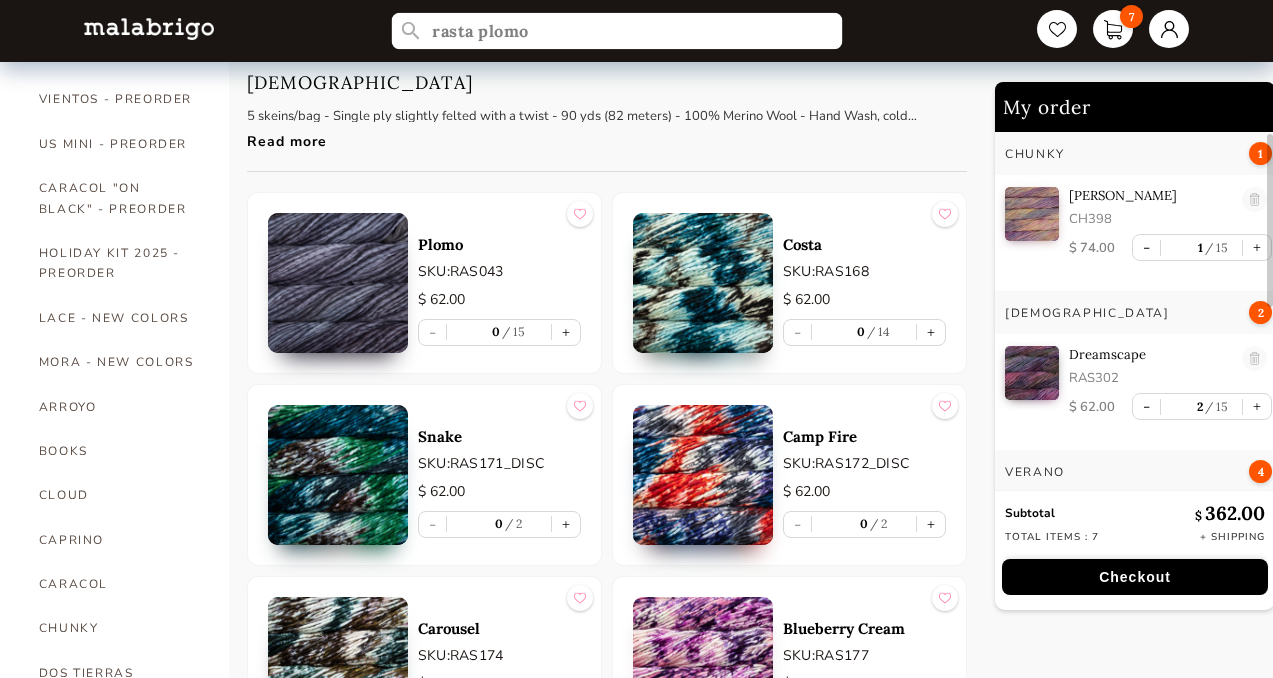 scroll, scrollTop: 0, scrollLeft: 0, axis: both 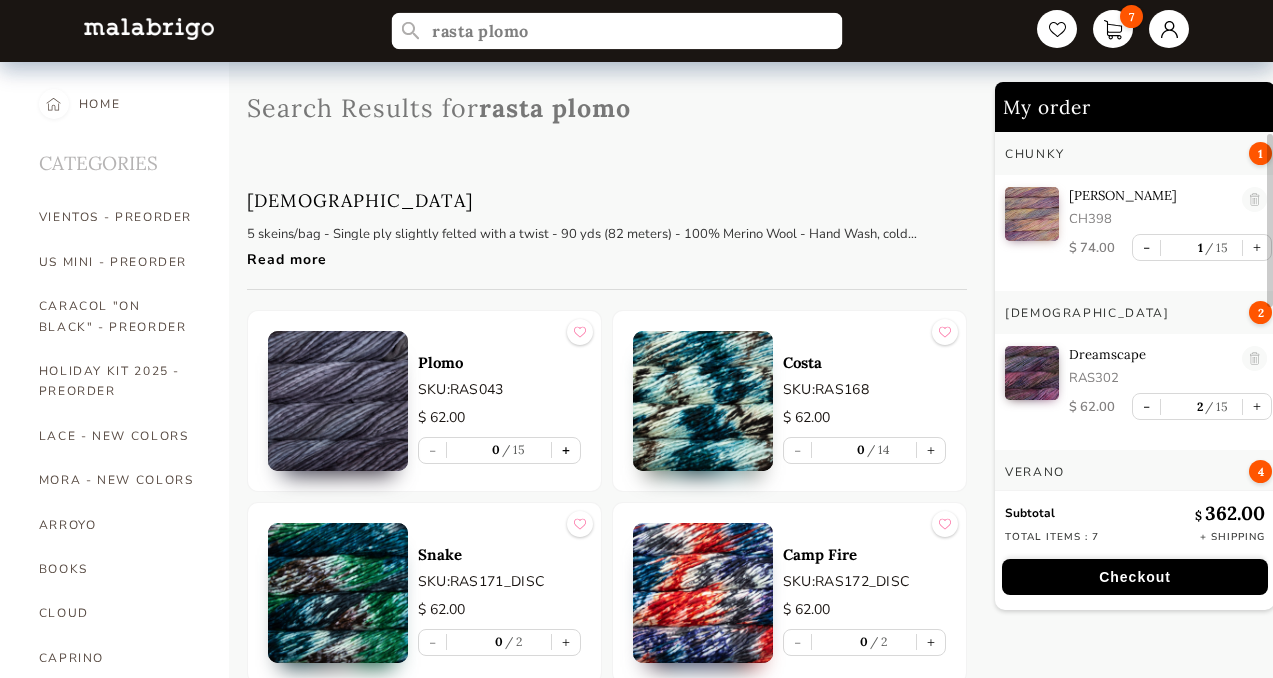 type on "rasta plomo" 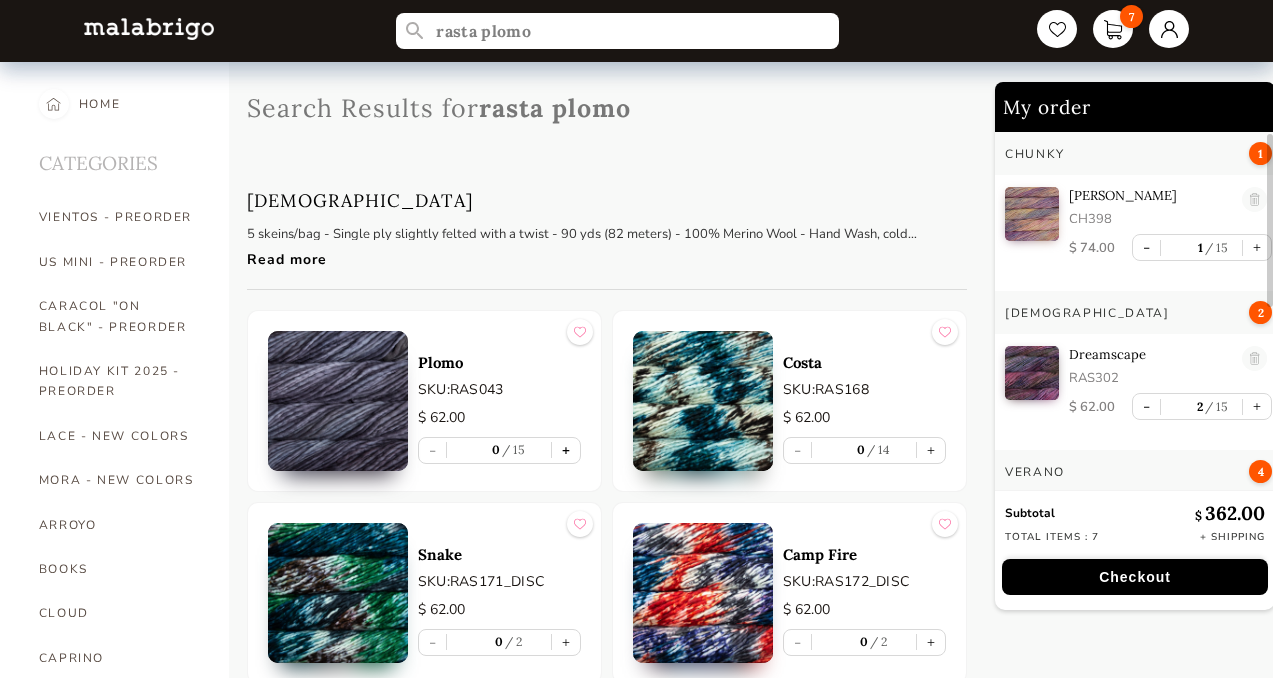 click on "+" at bounding box center (566, 450) 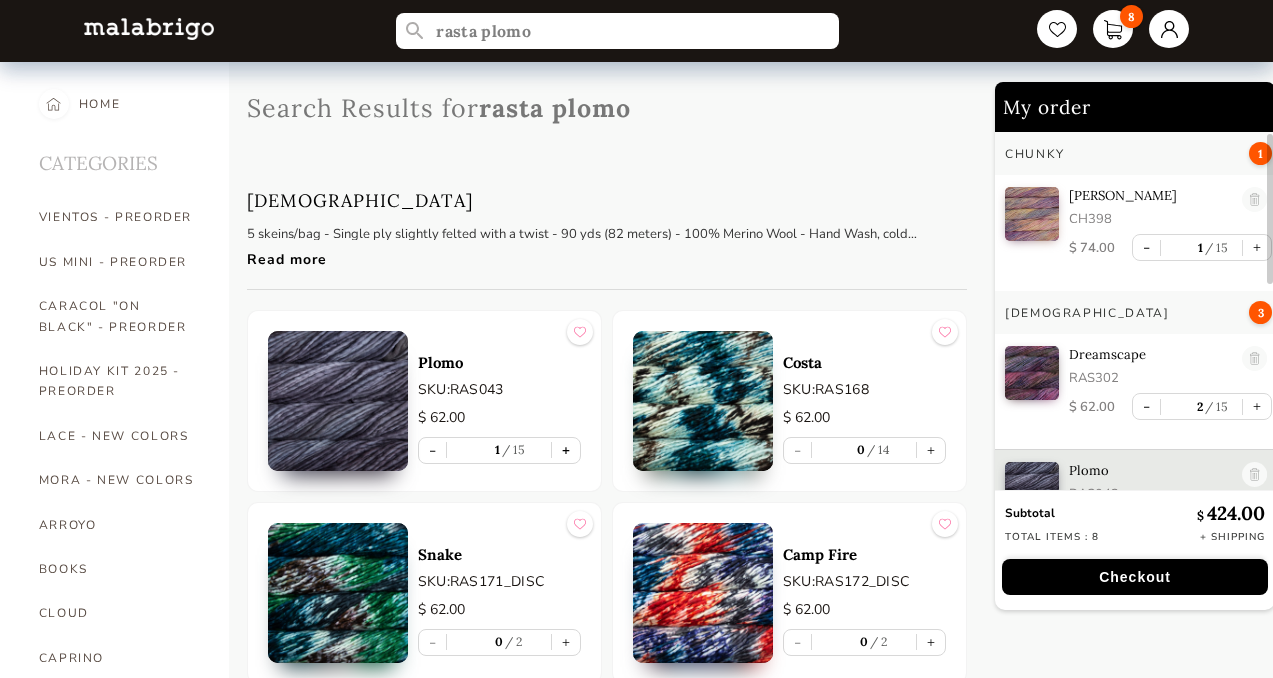 scroll, scrollTop: 41, scrollLeft: 0, axis: vertical 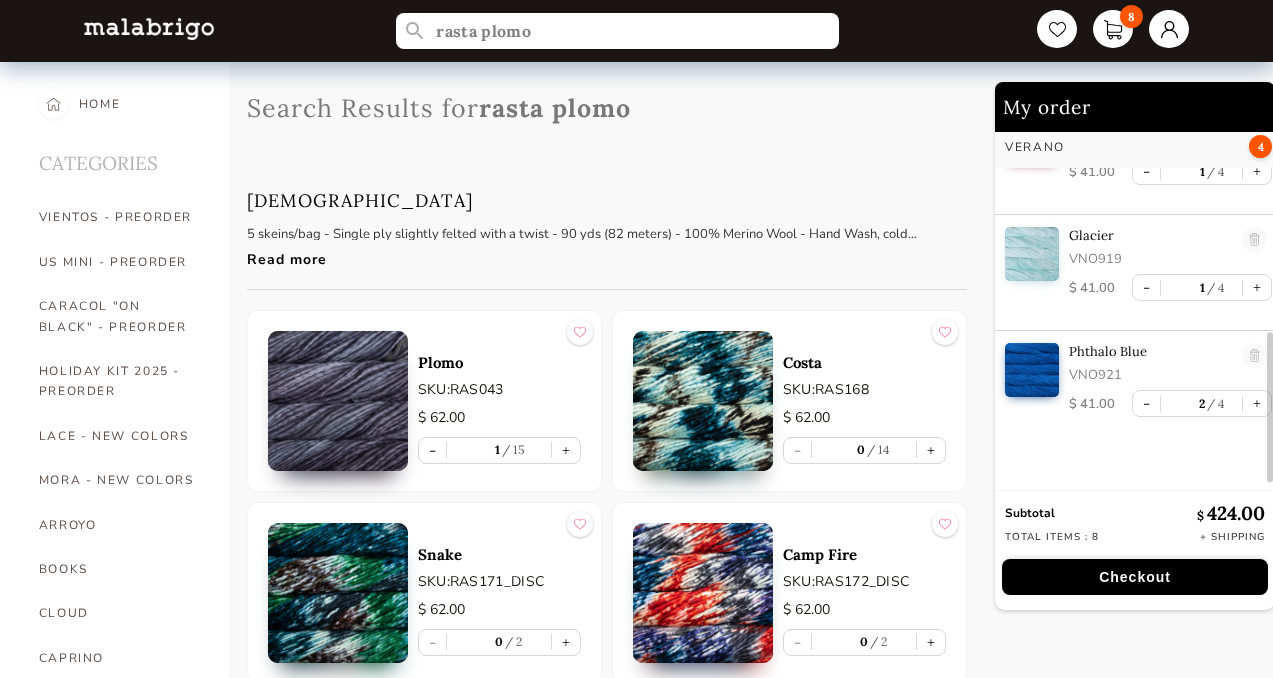 click on "Checkout" at bounding box center (1135, 577) 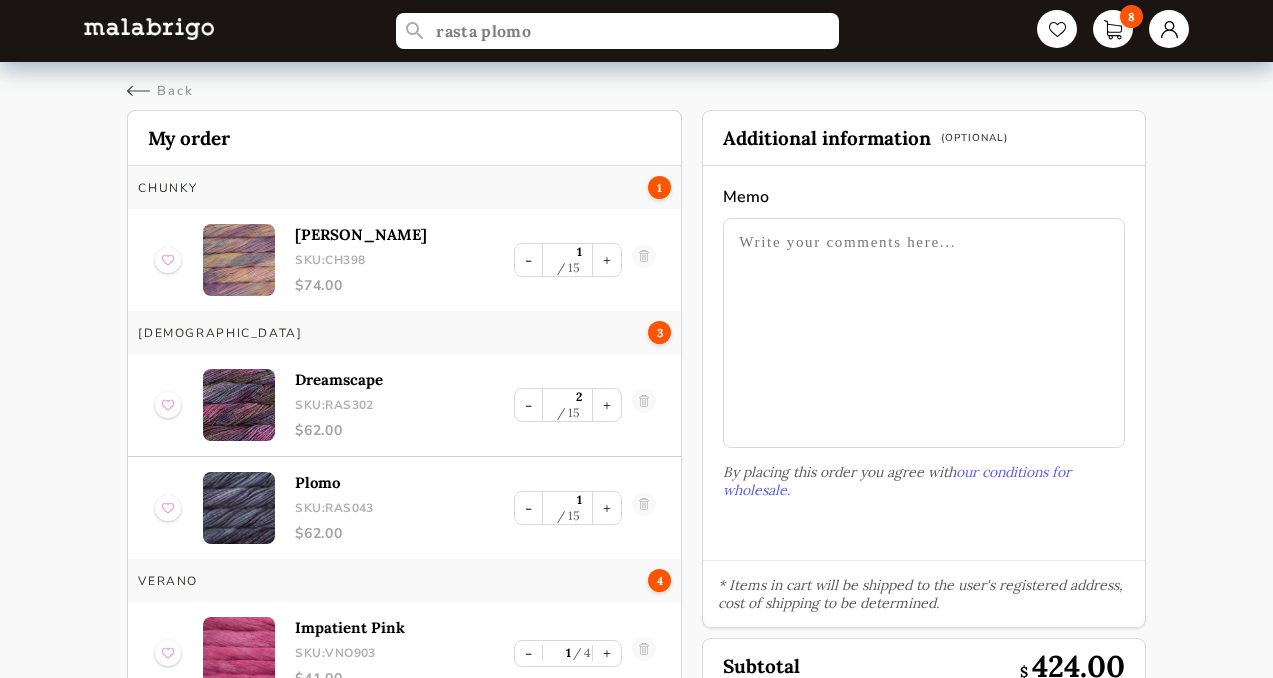 click at bounding box center (923, 333) 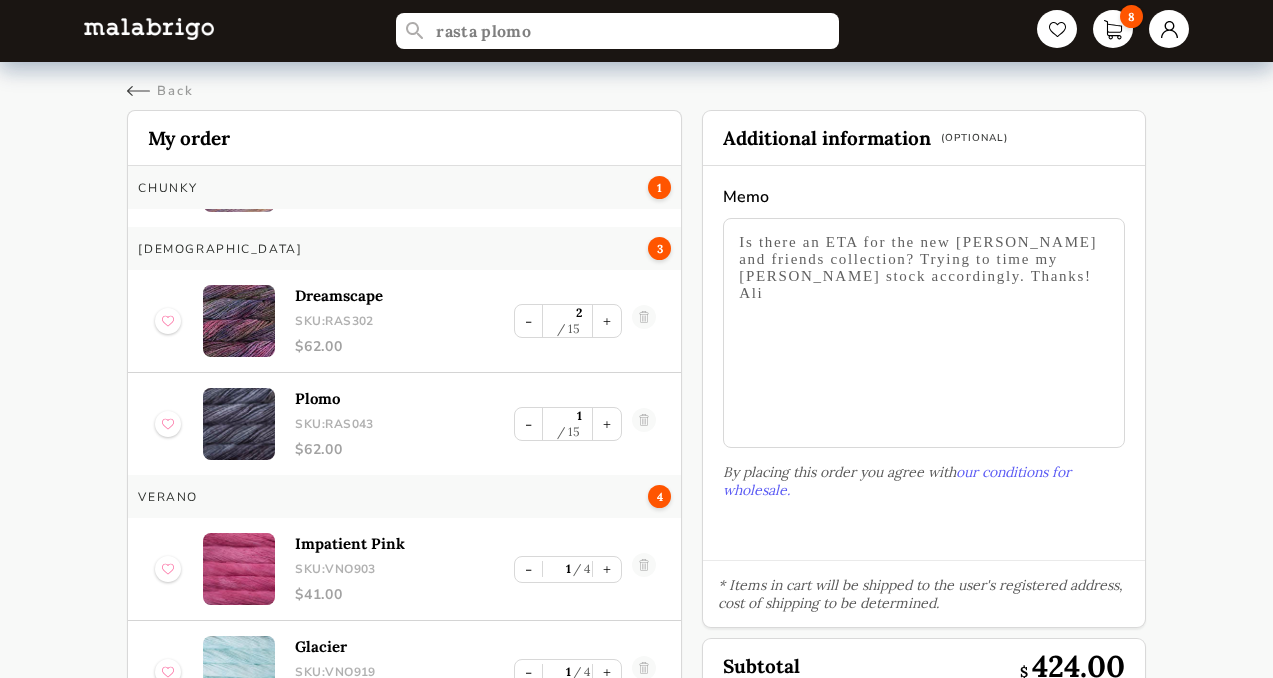 scroll, scrollTop: 109, scrollLeft: 0, axis: vertical 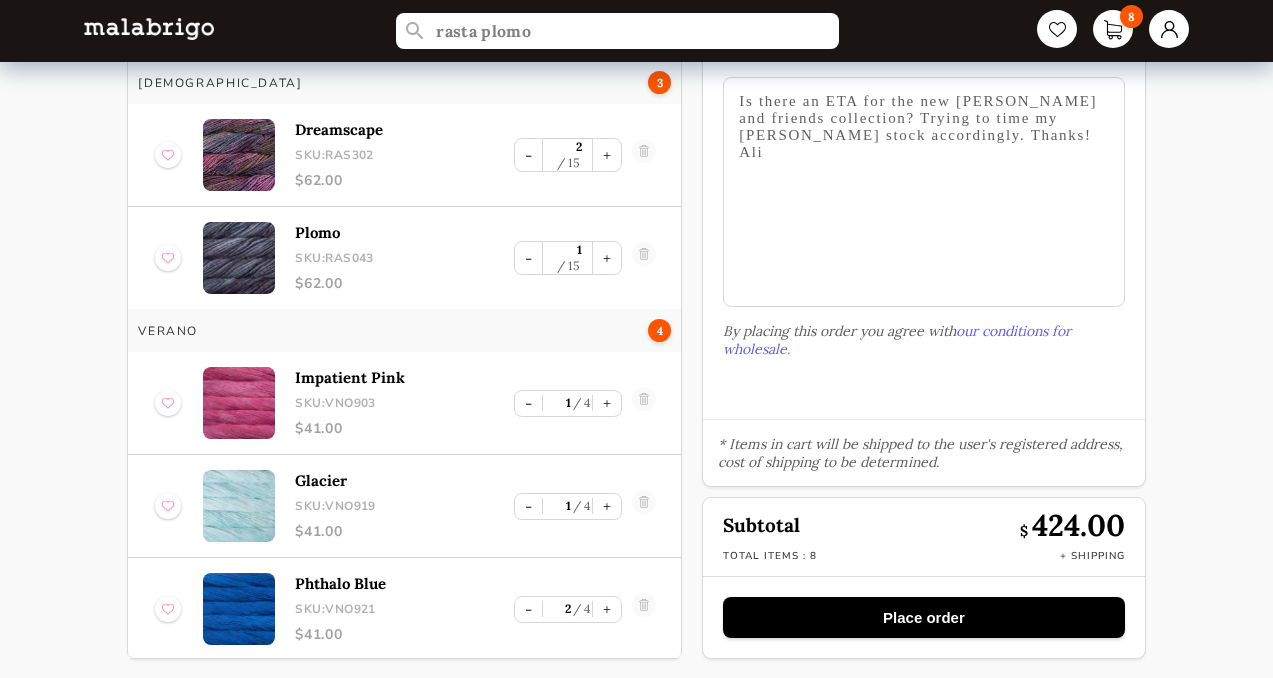 type on "Is there an ETA for the new [PERSON_NAME] and friends collection? Trying to time my [PERSON_NAME] stock accordingly. Thanks! Ali" 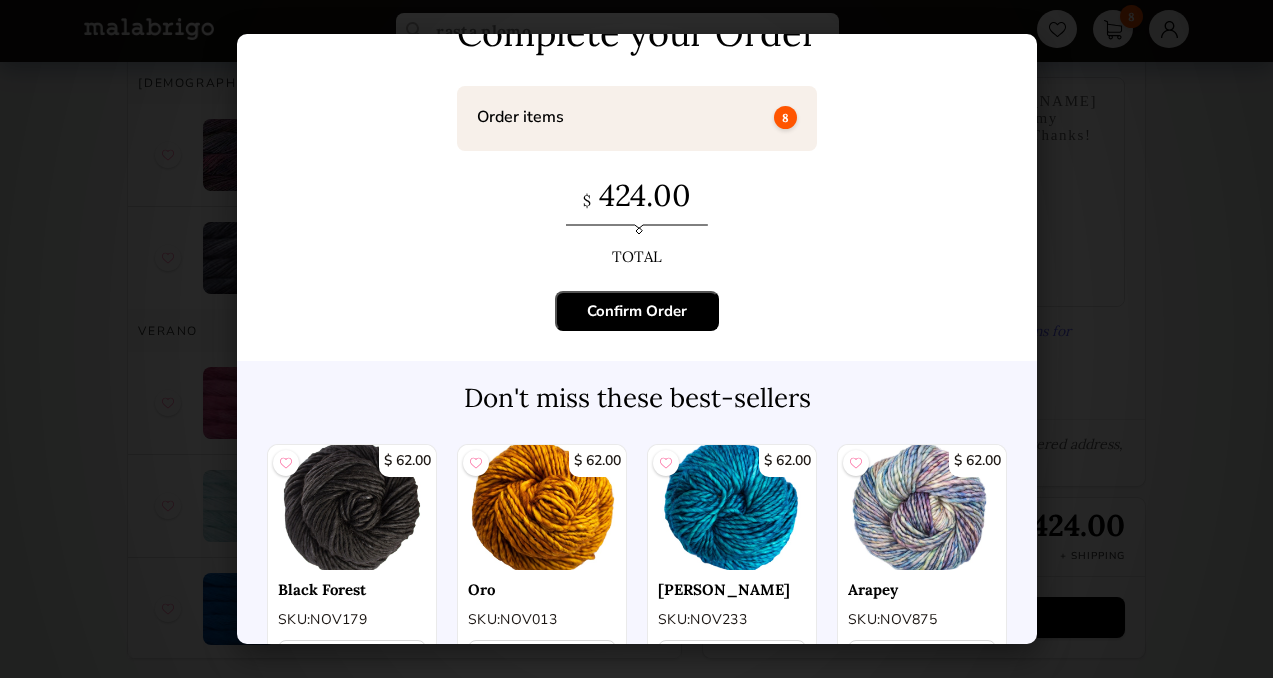 scroll, scrollTop: 117, scrollLeft: 0, axis: vertical 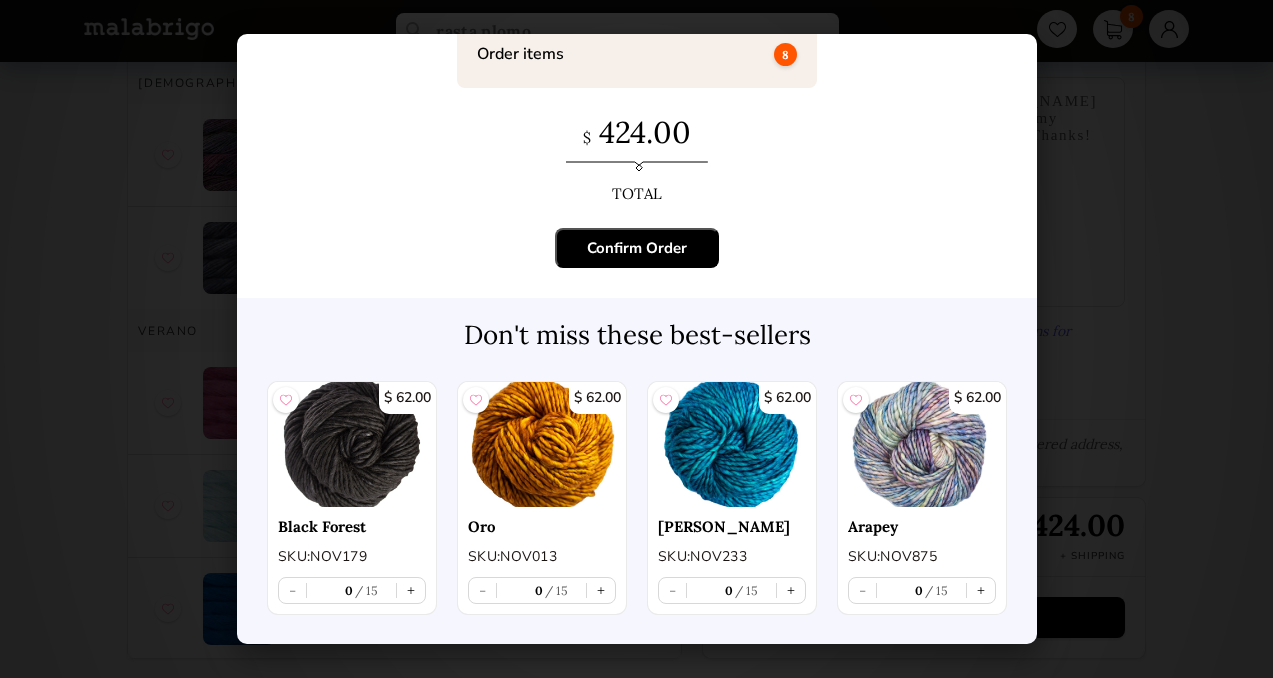 click on "Confirm Order" at bounding box center [637, 248] 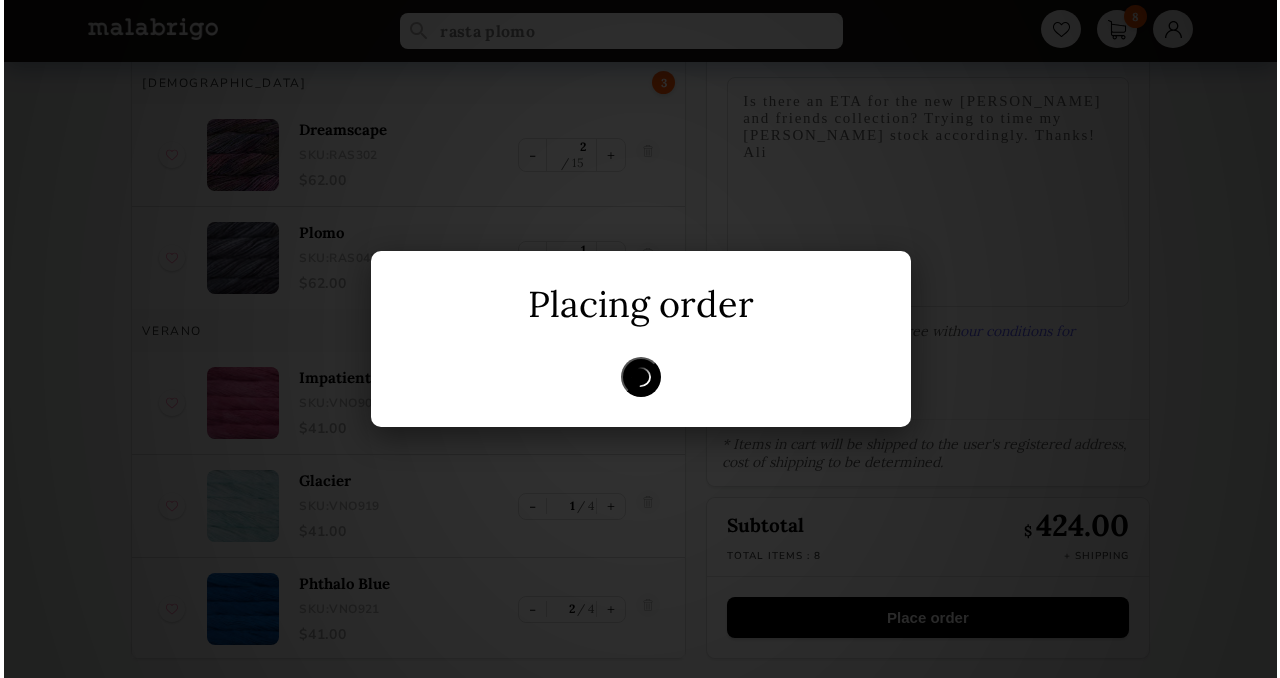 scroll, scrollTop: 0, scrollLeft: 0, axis: both 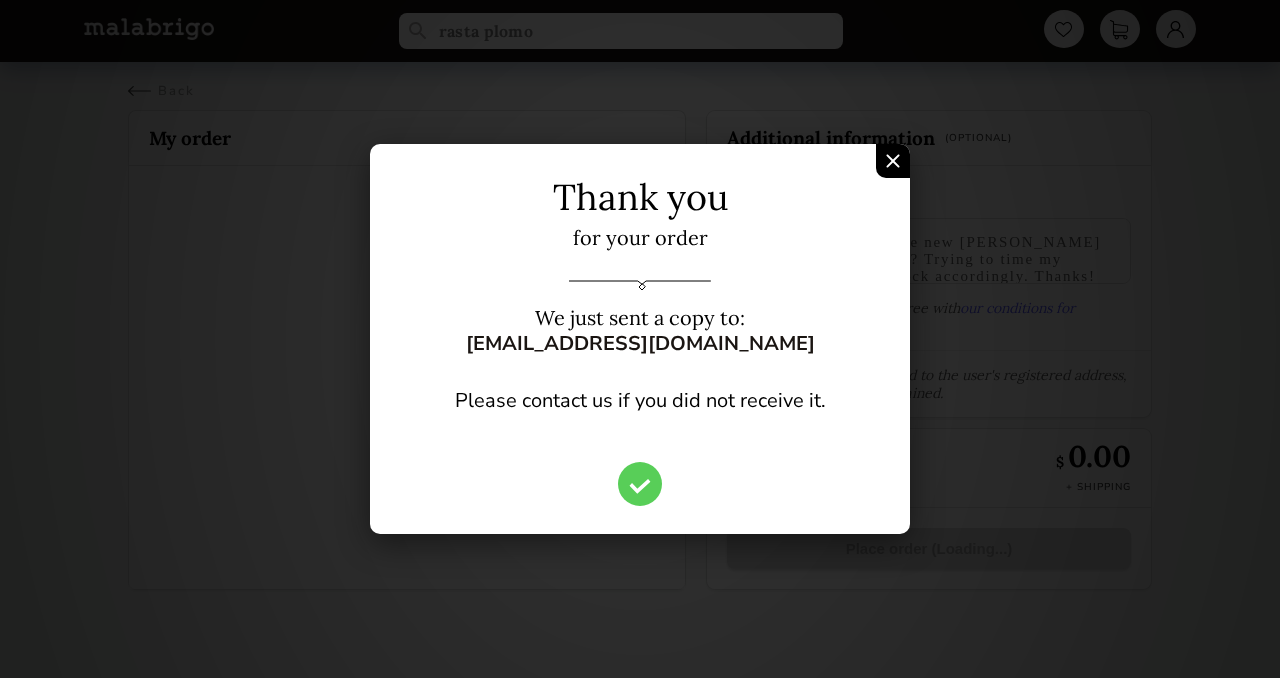 click at bounding box center [893, 161] 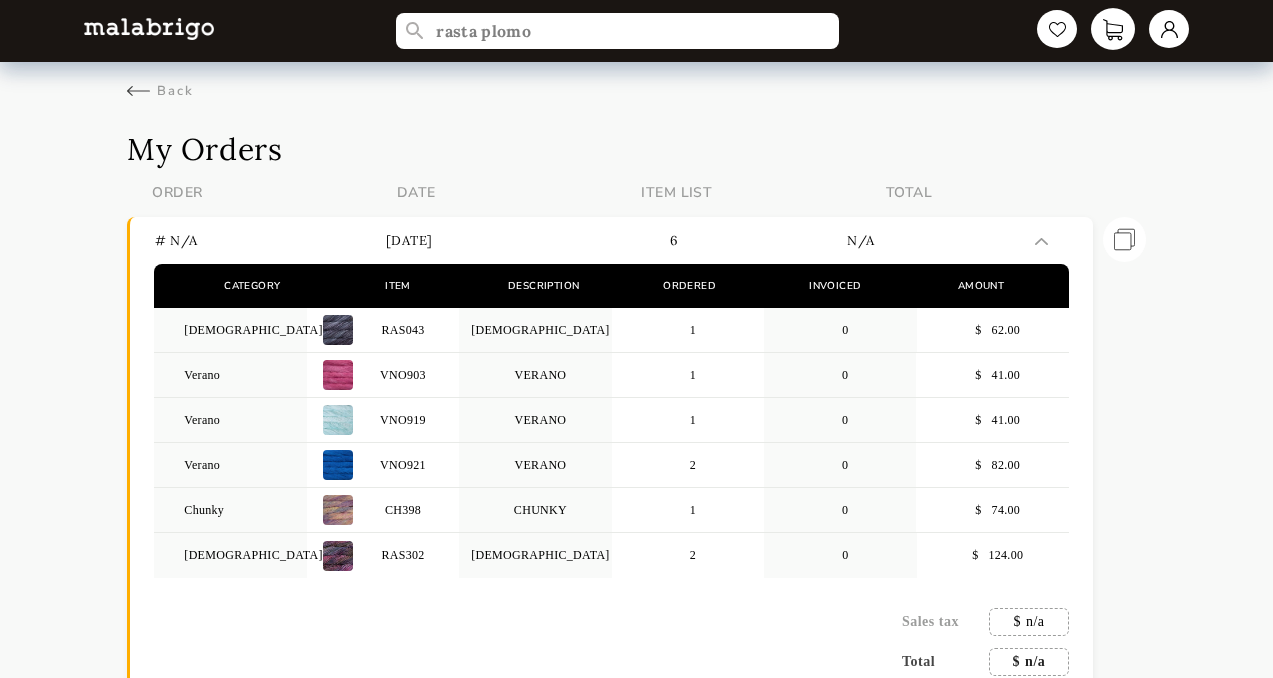 click at bounding box center (1113, 29) 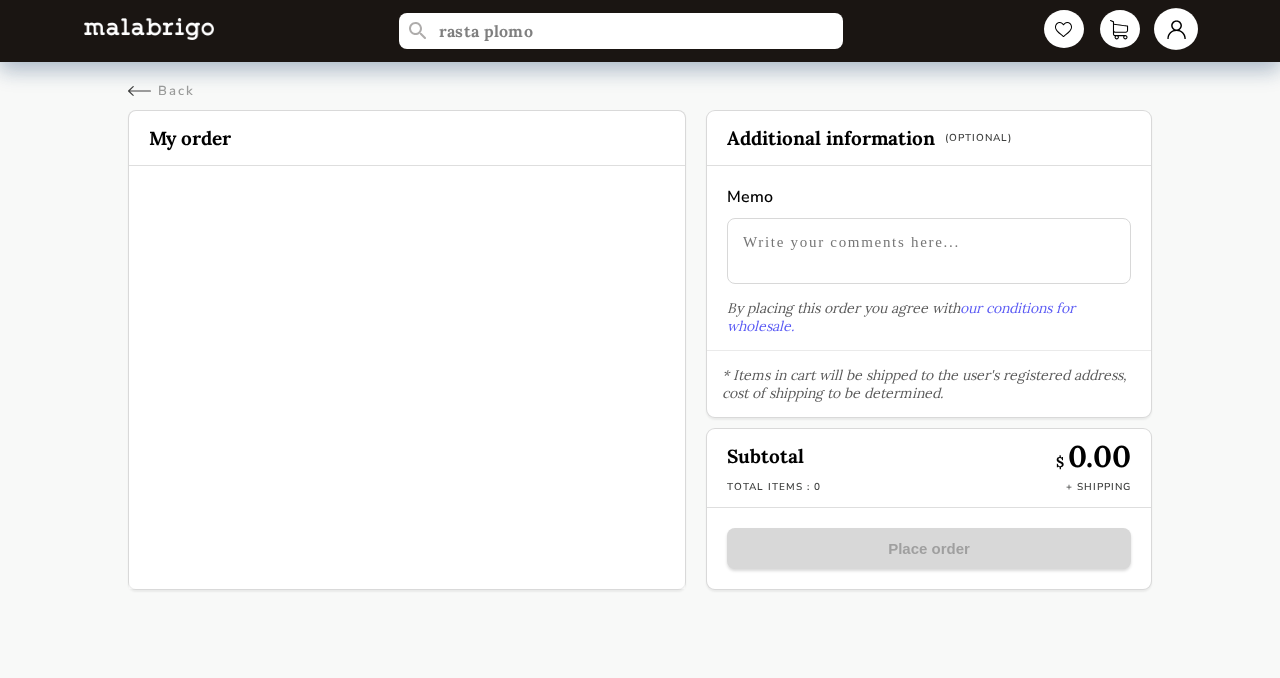 click at bounding box center [1176, 29] 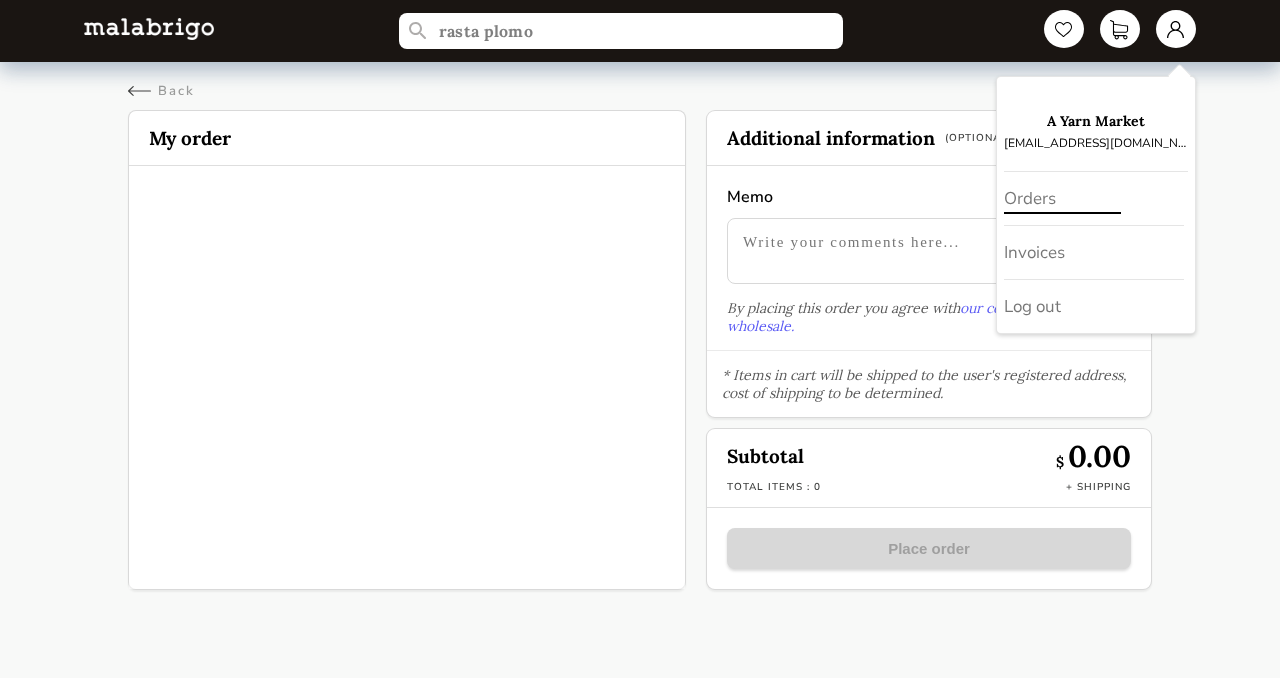 click on "Orders" at bounding box center [1094, 199] 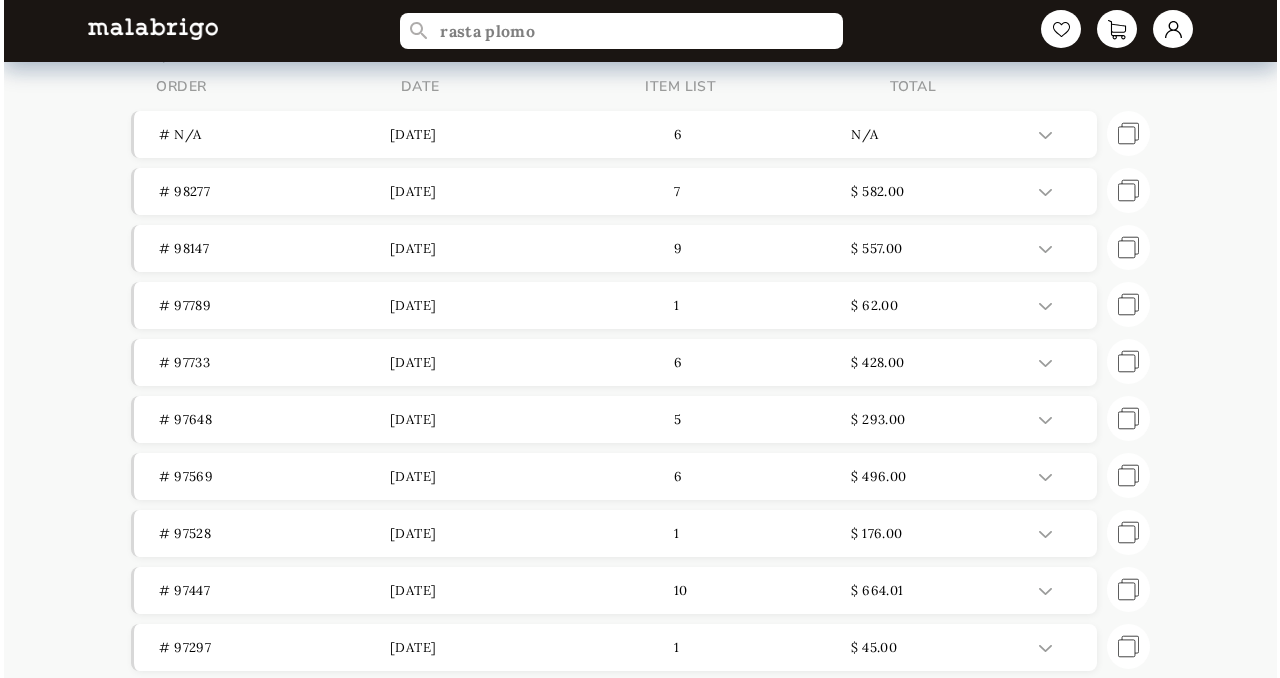 scroll, scrollTop: 0, scrollLeft: 0, axis: both 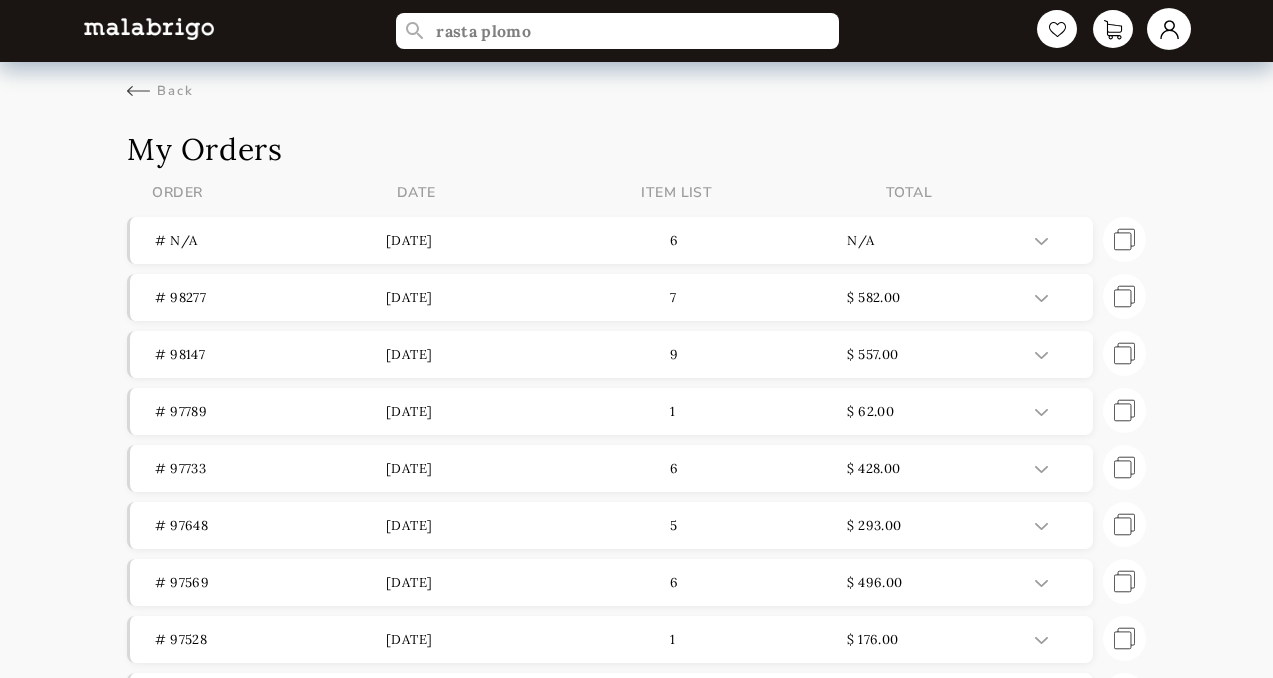 click at bounding box center [1169, 29] 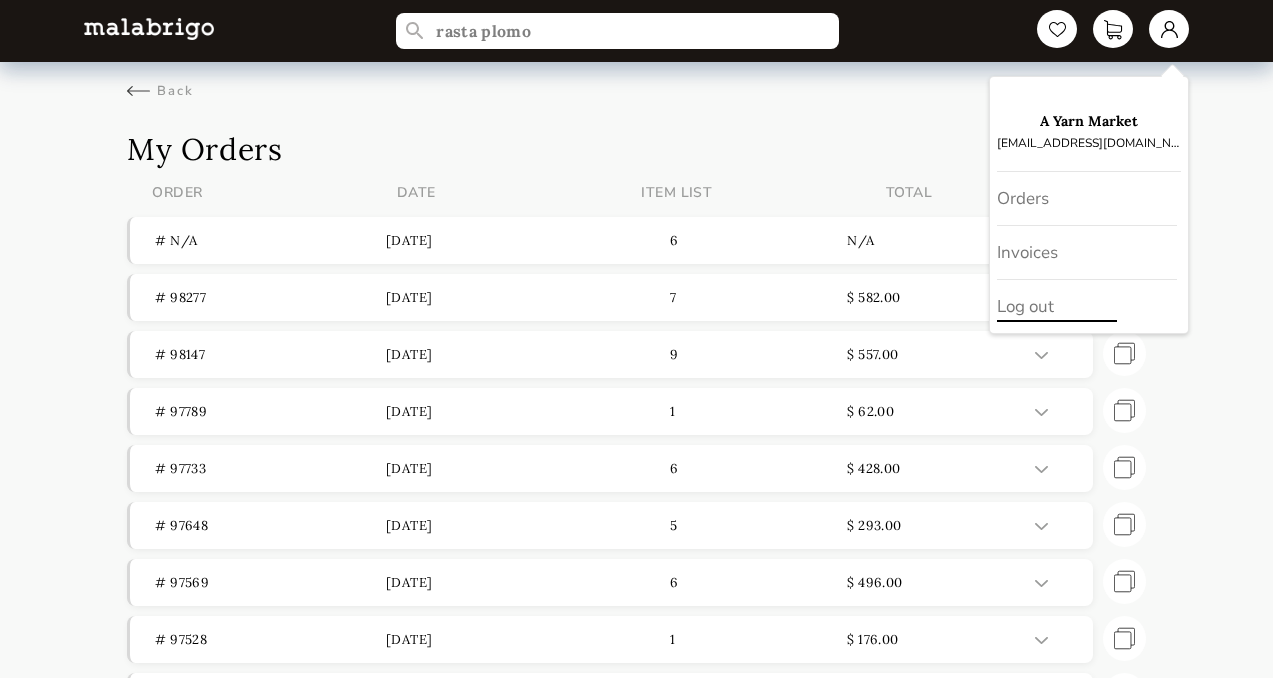 click on "Log out" at bounding box center (1089, 306) 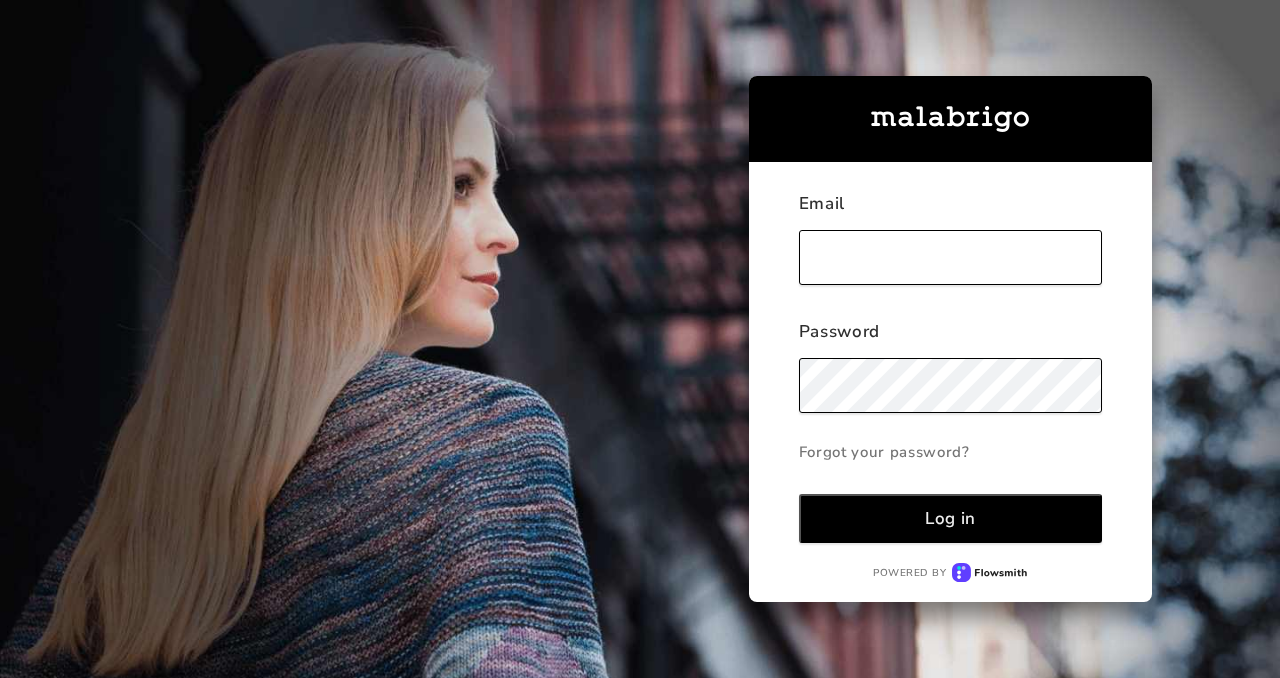 scroll, scrollTop: 0, scrollLeft: 0, axis: both 